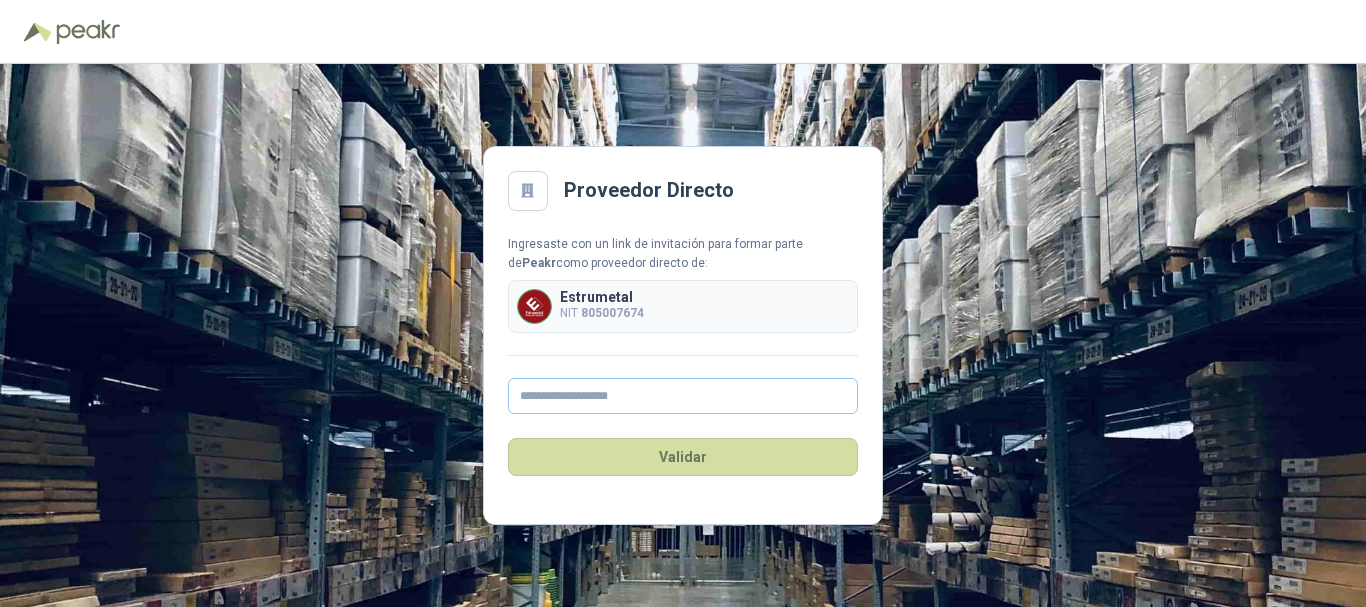 scroll, scrollTop: 0, scrollLeft: 0, axis: both 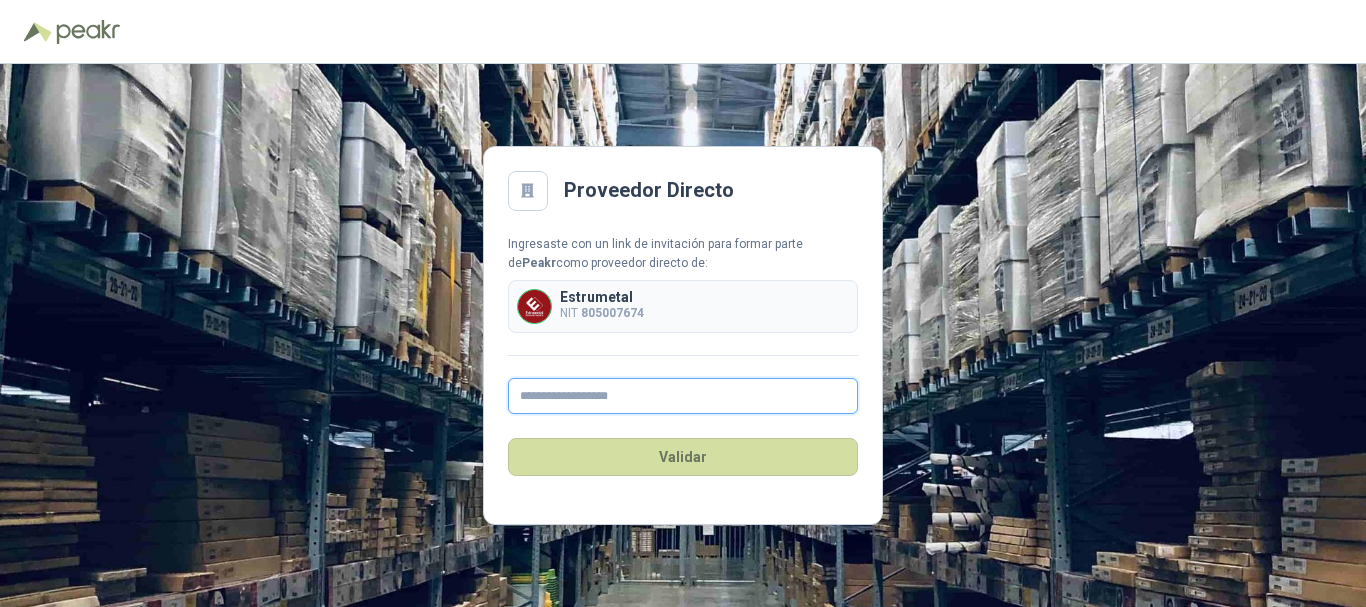click at bounding box center (683, 396) 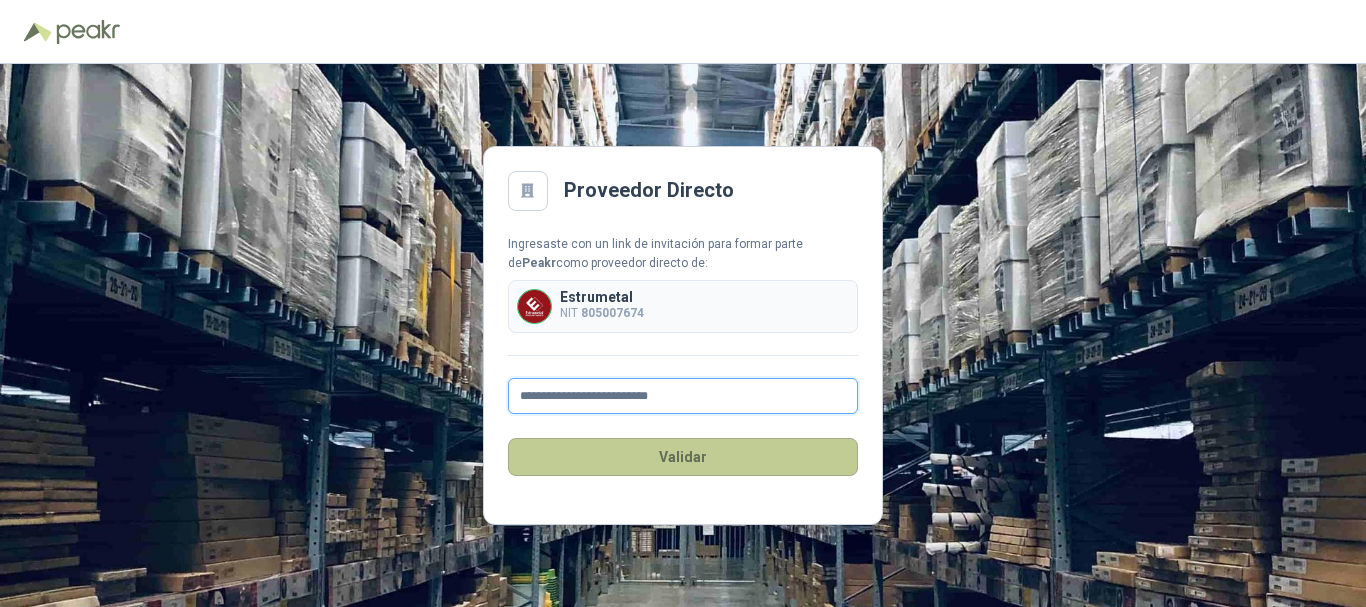 type on "**********" 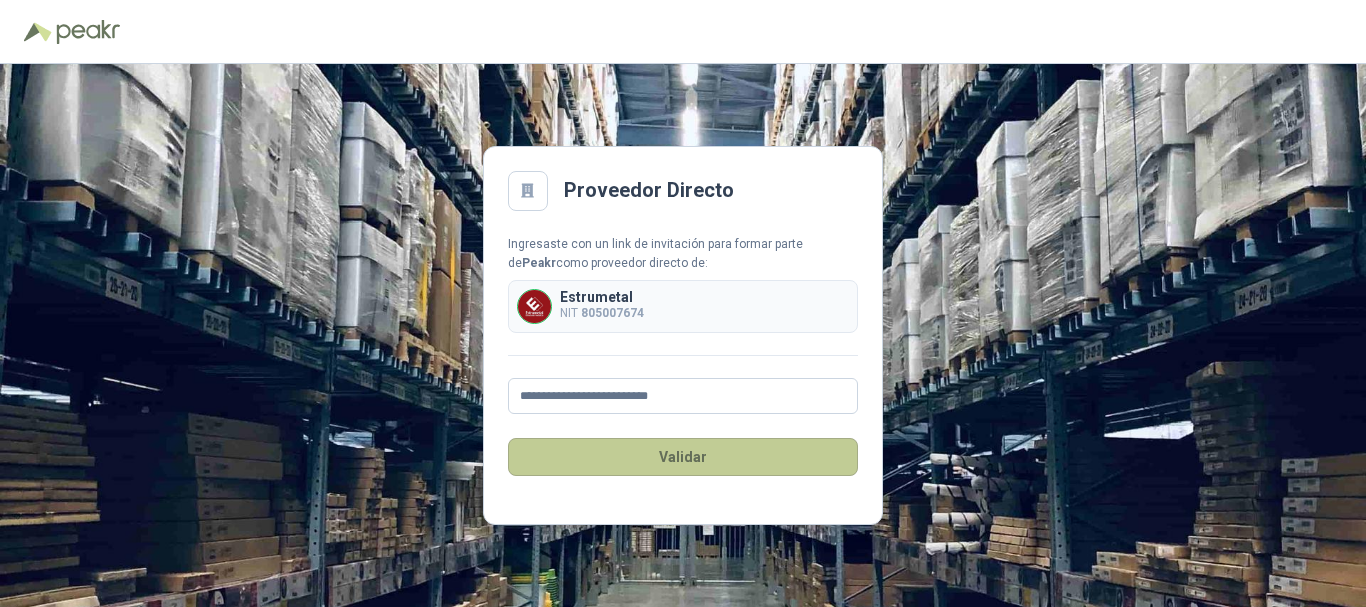 click on "Validar" at bounding box center (683, 457) 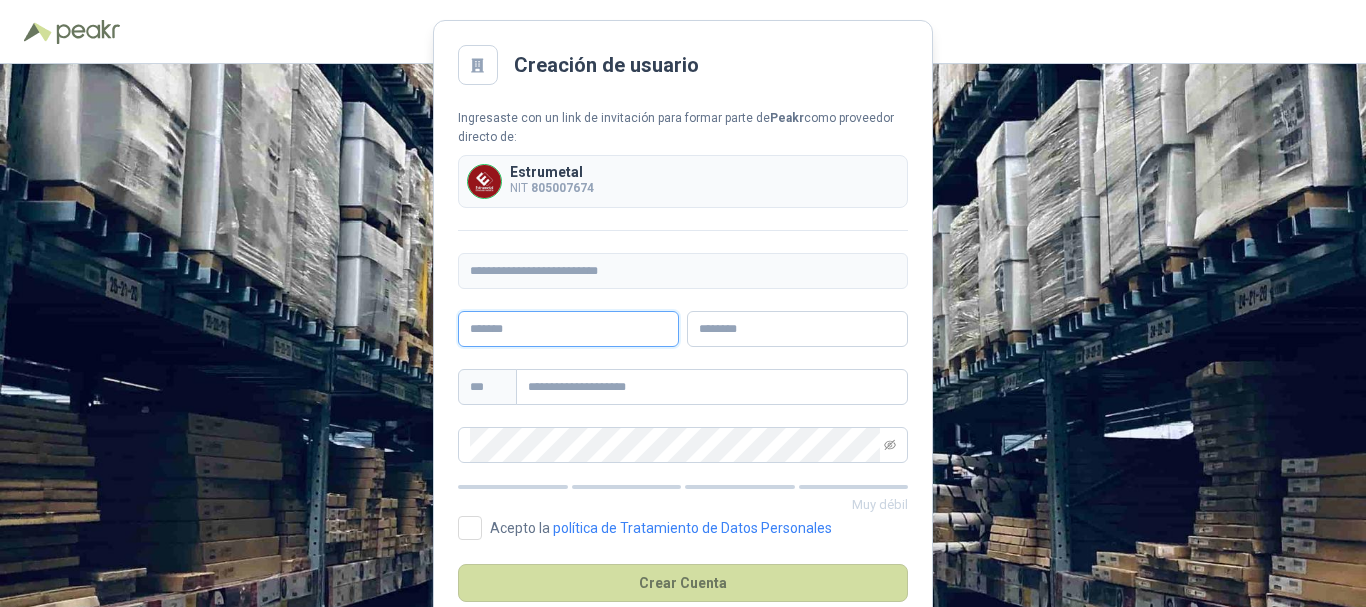 click at bounding box center (568, 329) 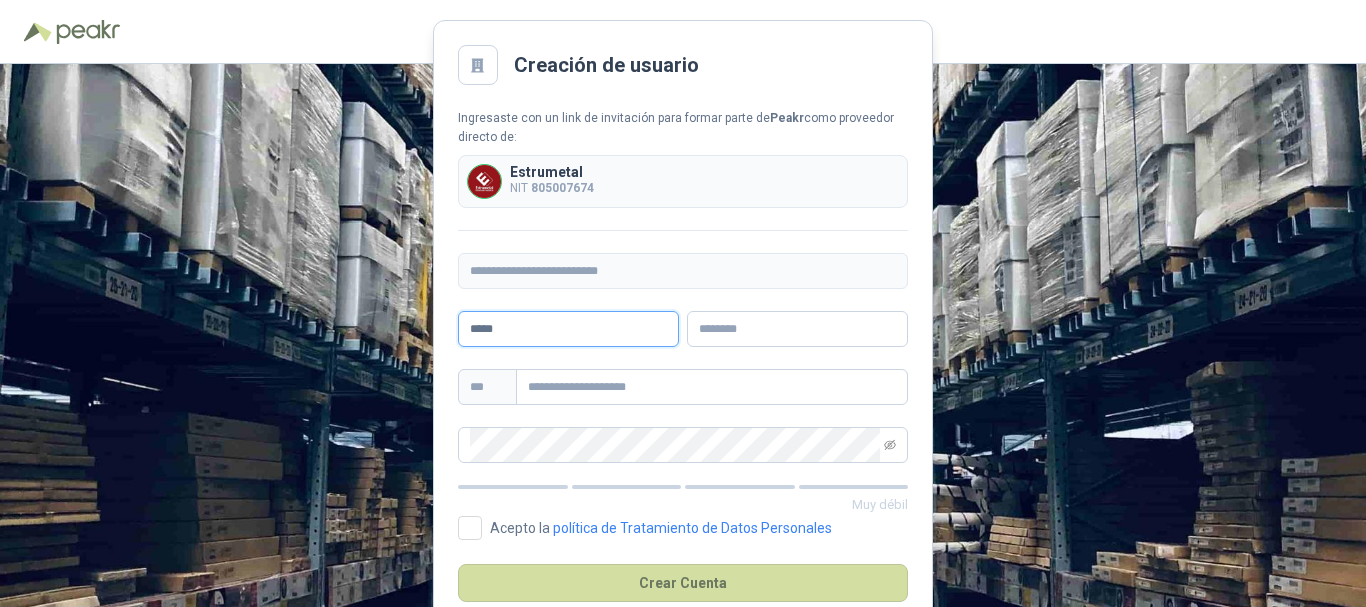 click on "*****" at bounding box center (568, 329) 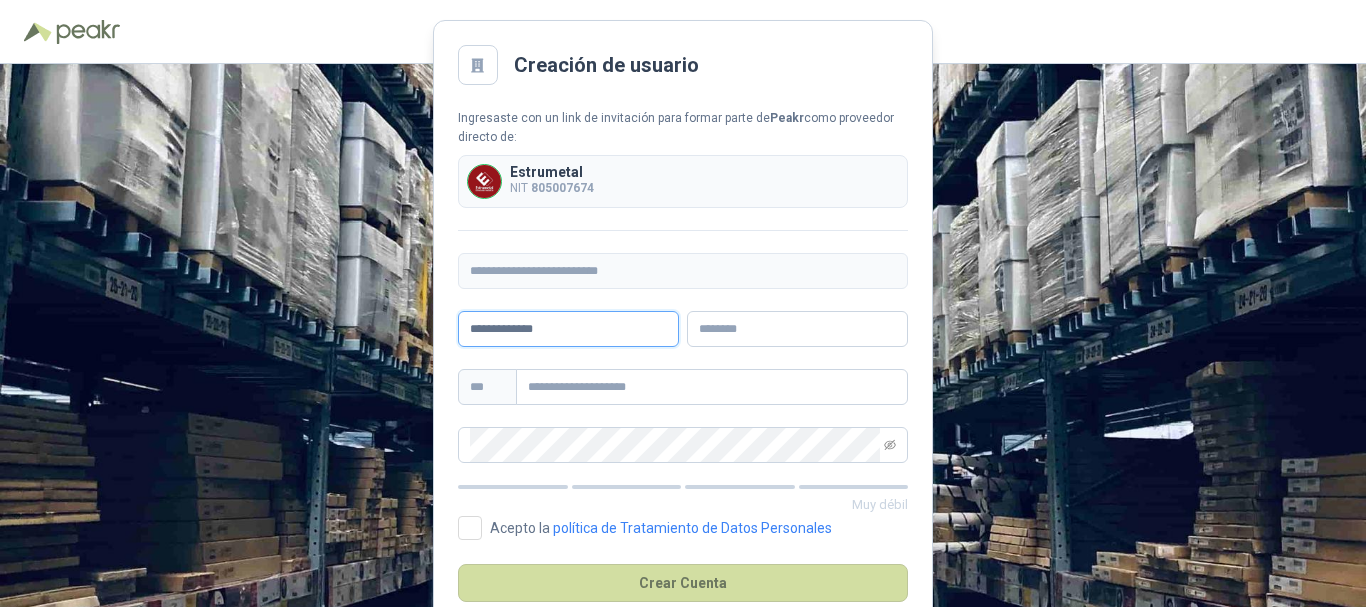 type on "**********" 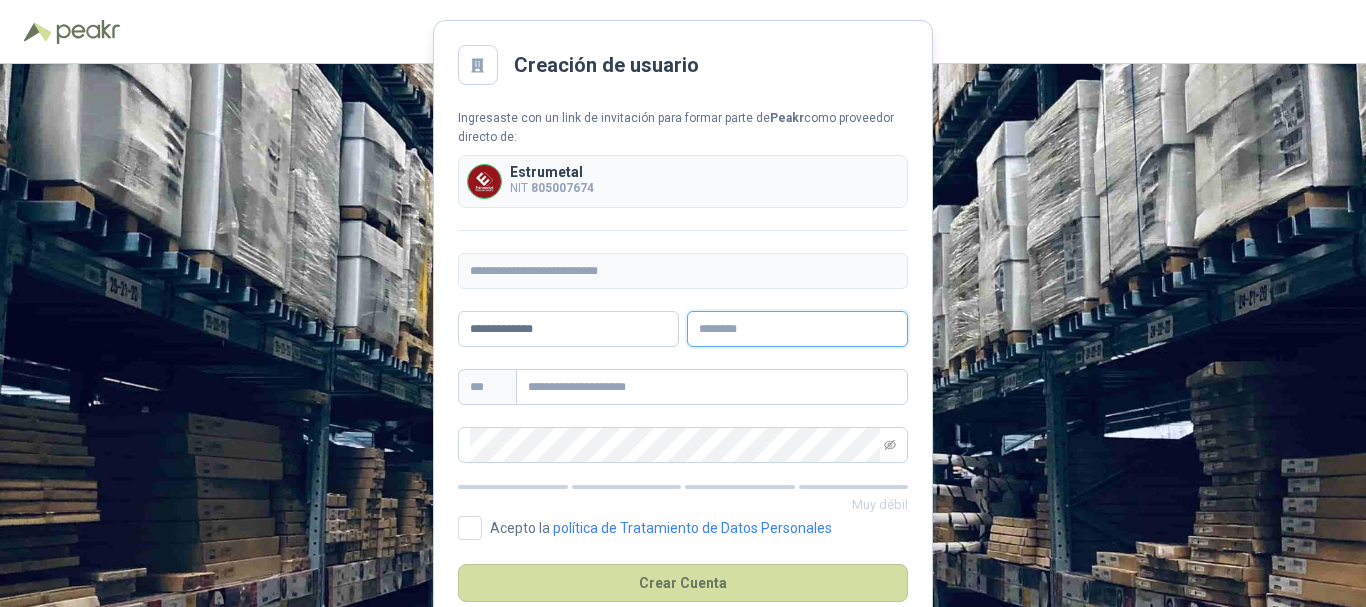 click at bounding box center (797, 329) 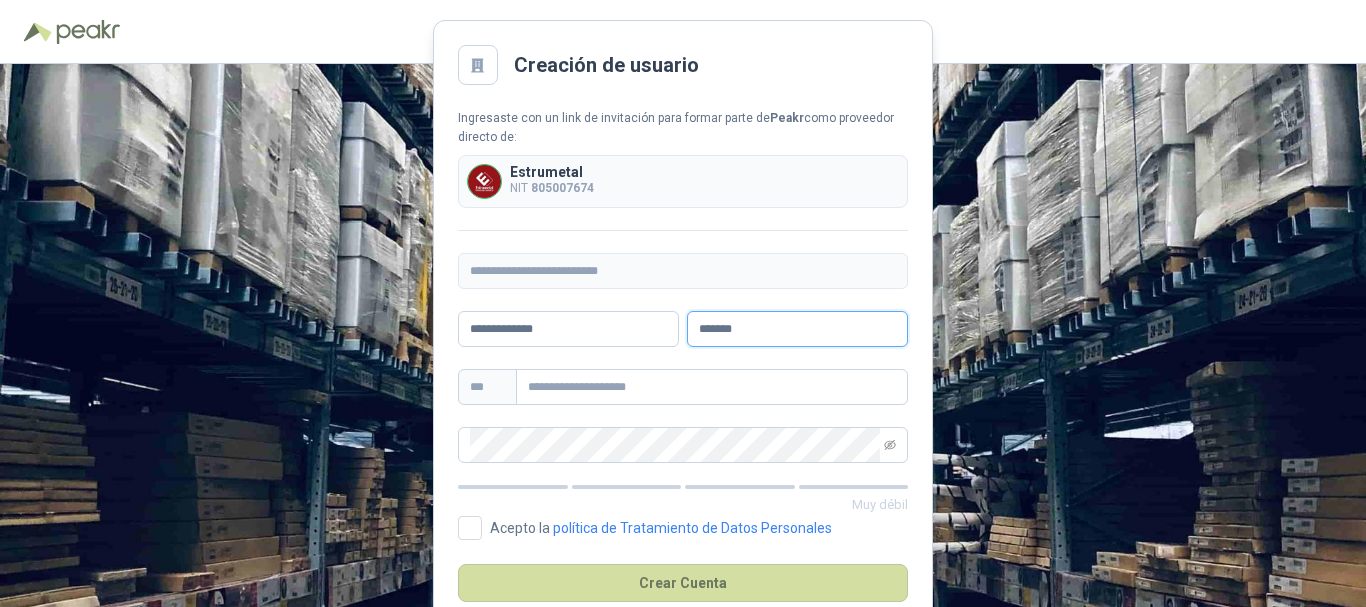 type on "*******" 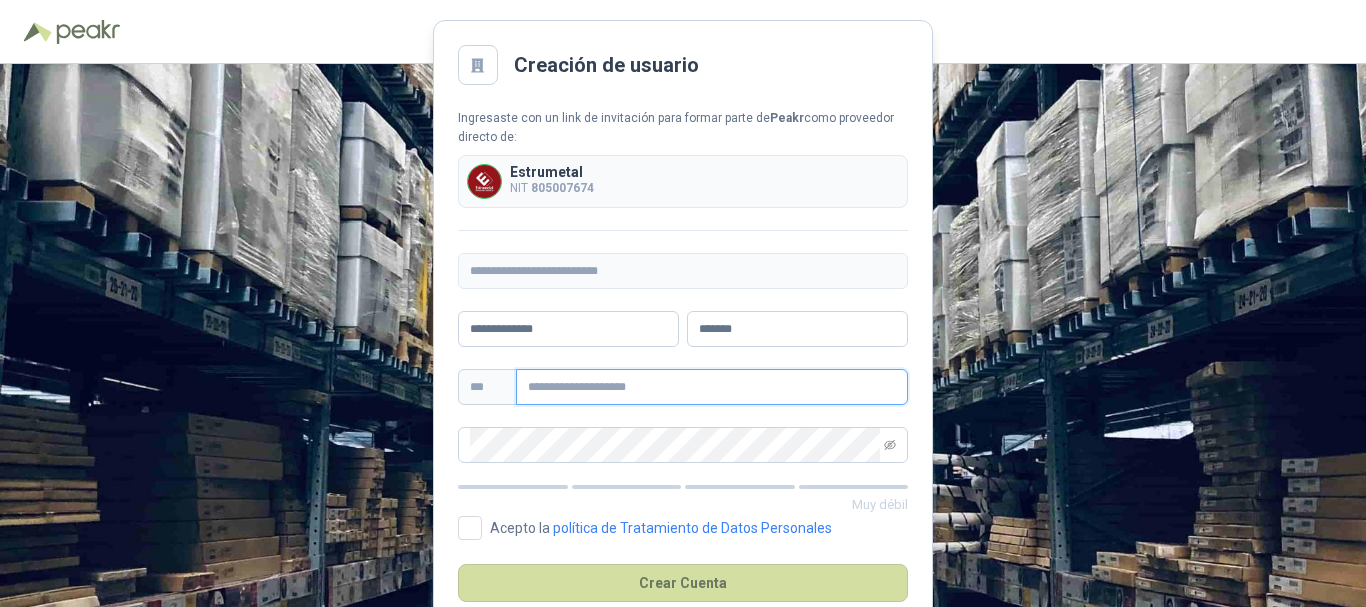 click at bounding box center (712, 387) 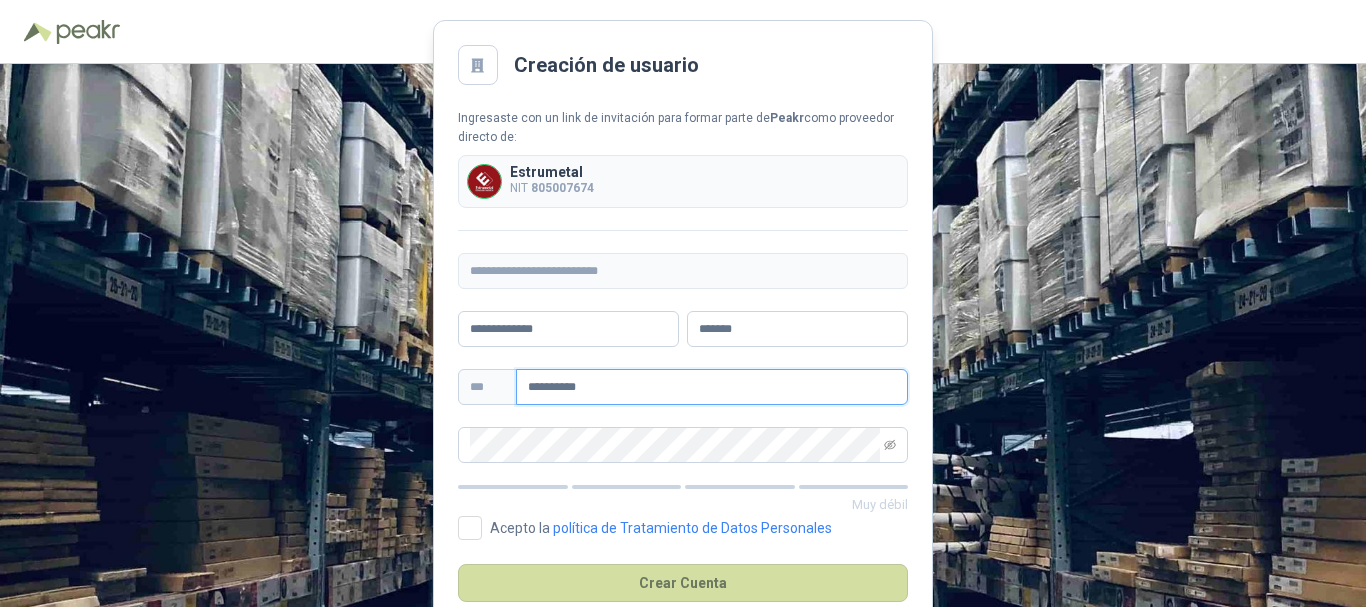 type on "**********" 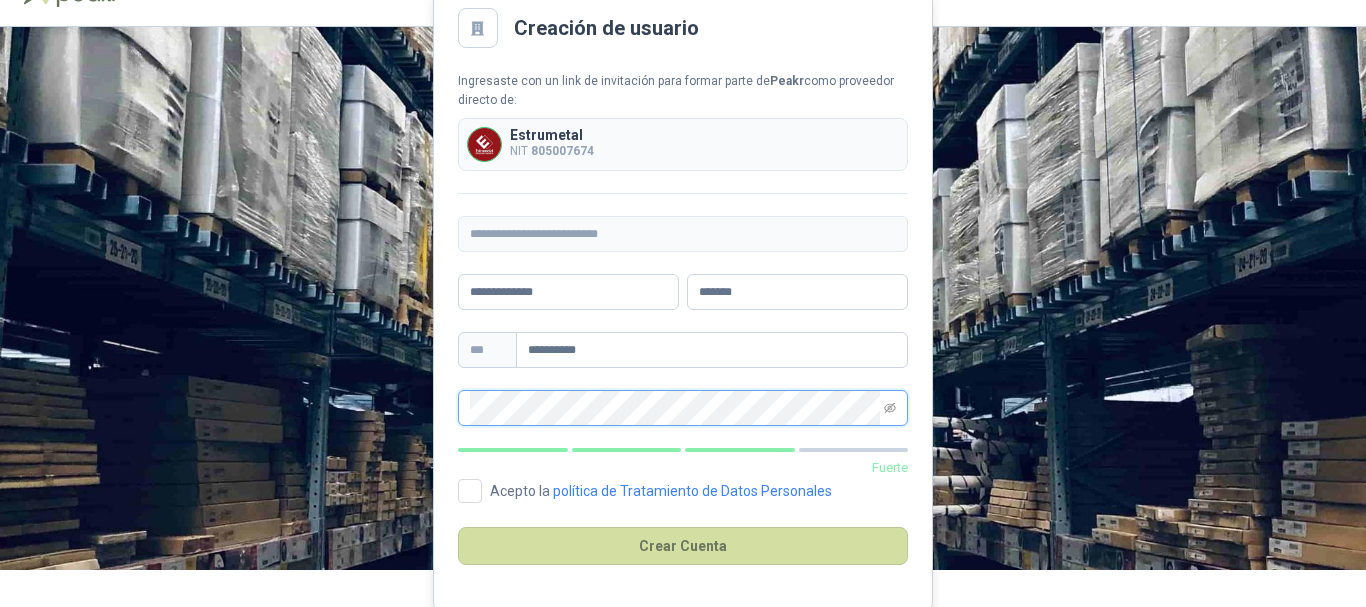scroll, scrollTop: 44, scrollLeft: 0, axis: vertical 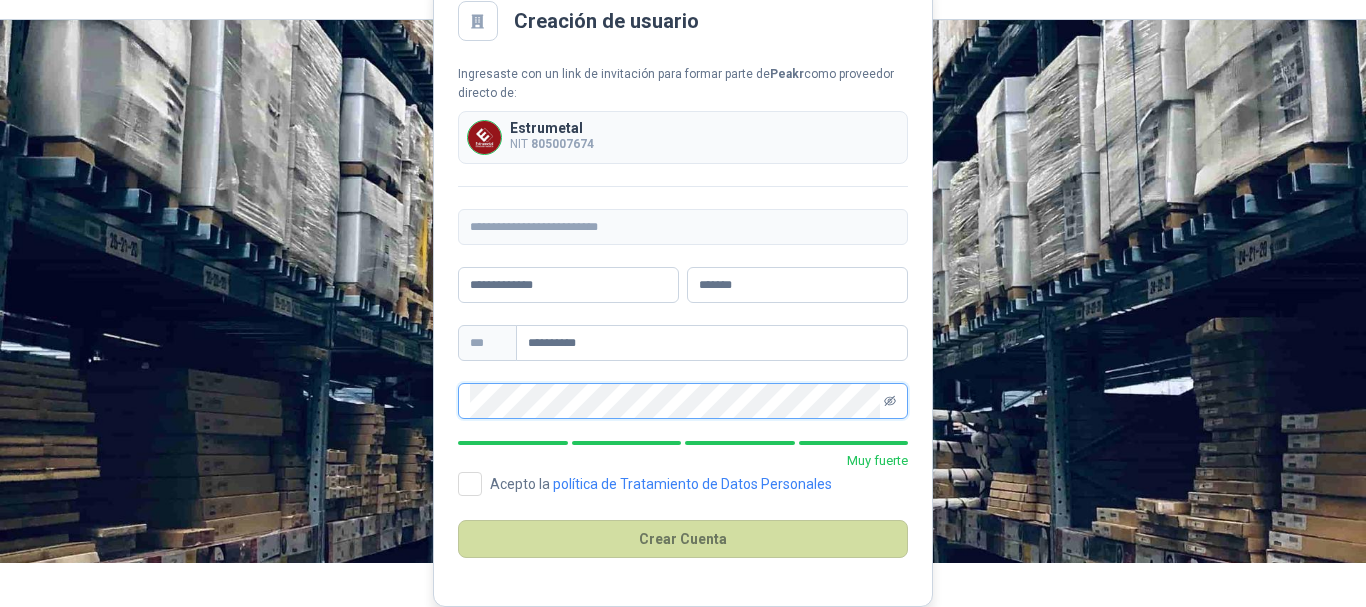 click at bounding box center (890, 401) 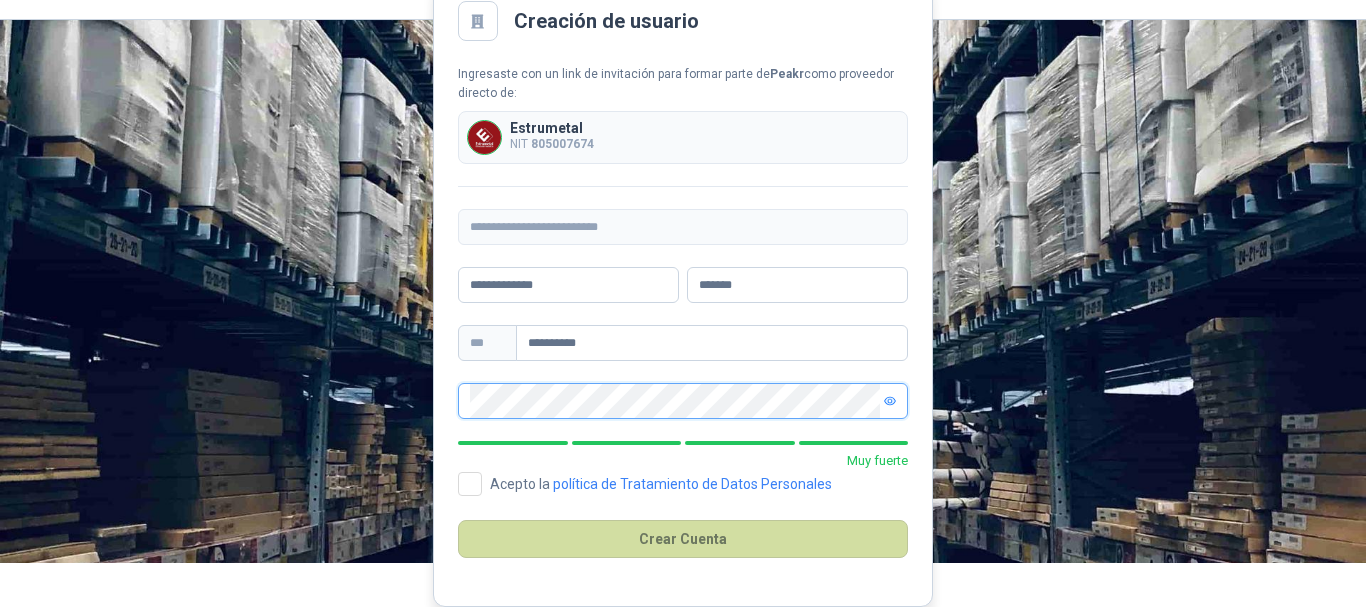 click at bounding box center [890, 401] 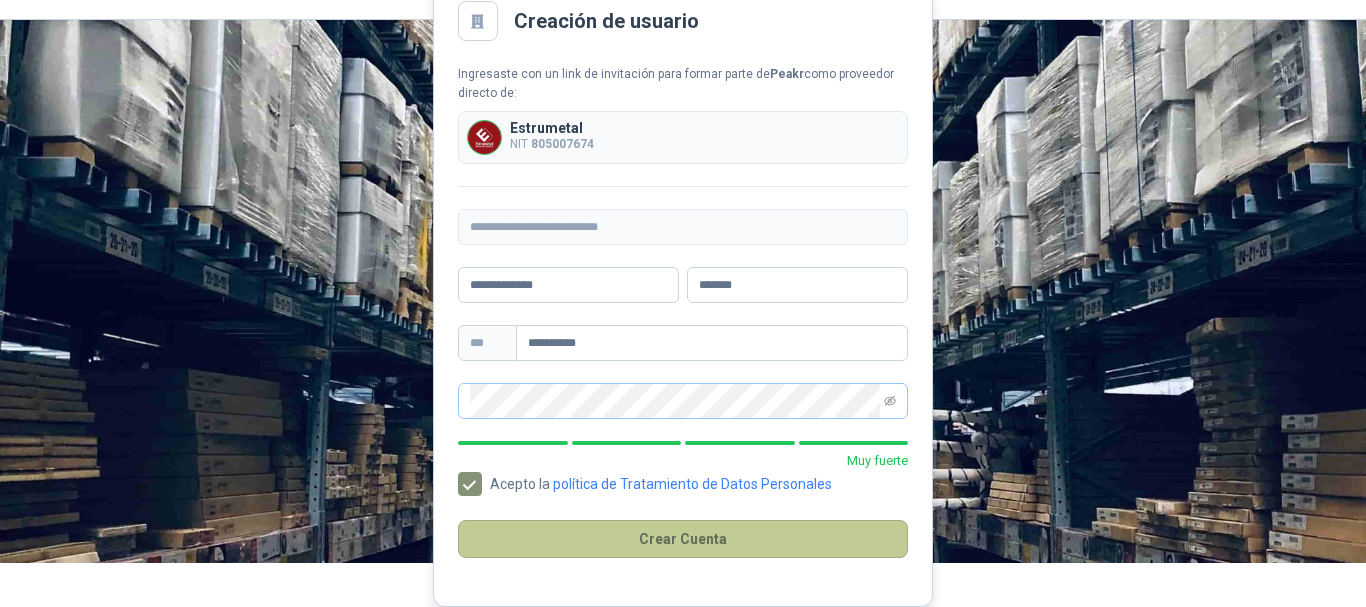 click on "Crear Cuenta" at bounding box center [683, 539] 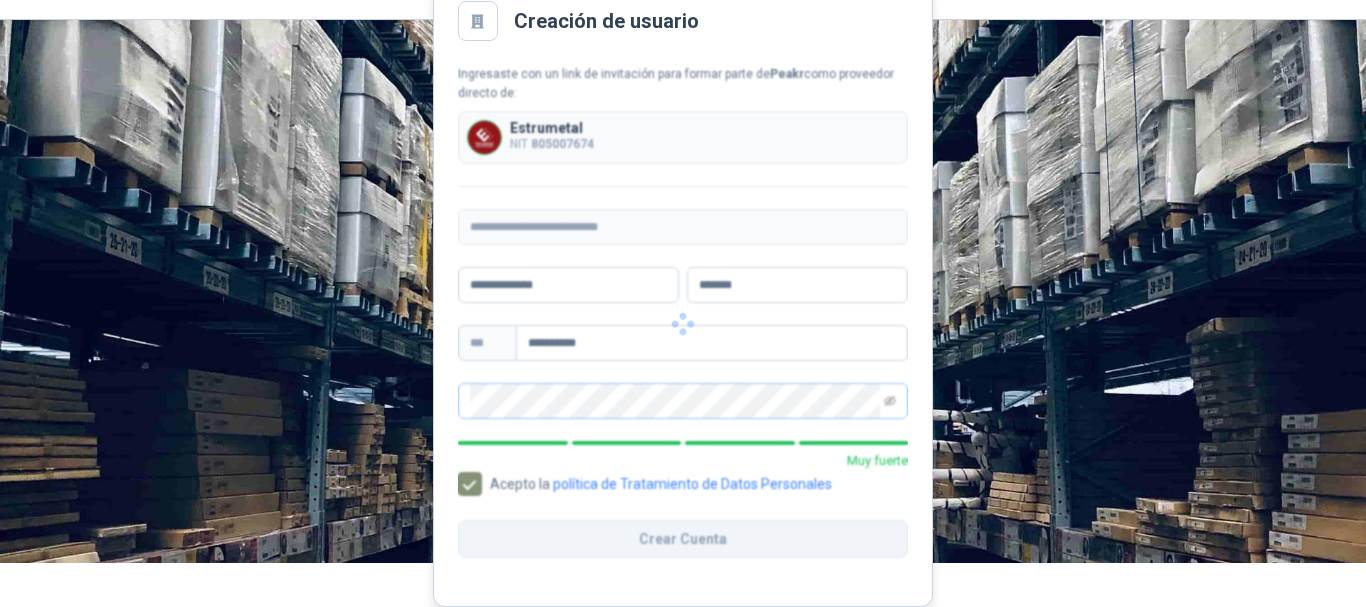 scroll, scrollTop: 0, scrollLeft: 0, axis: both 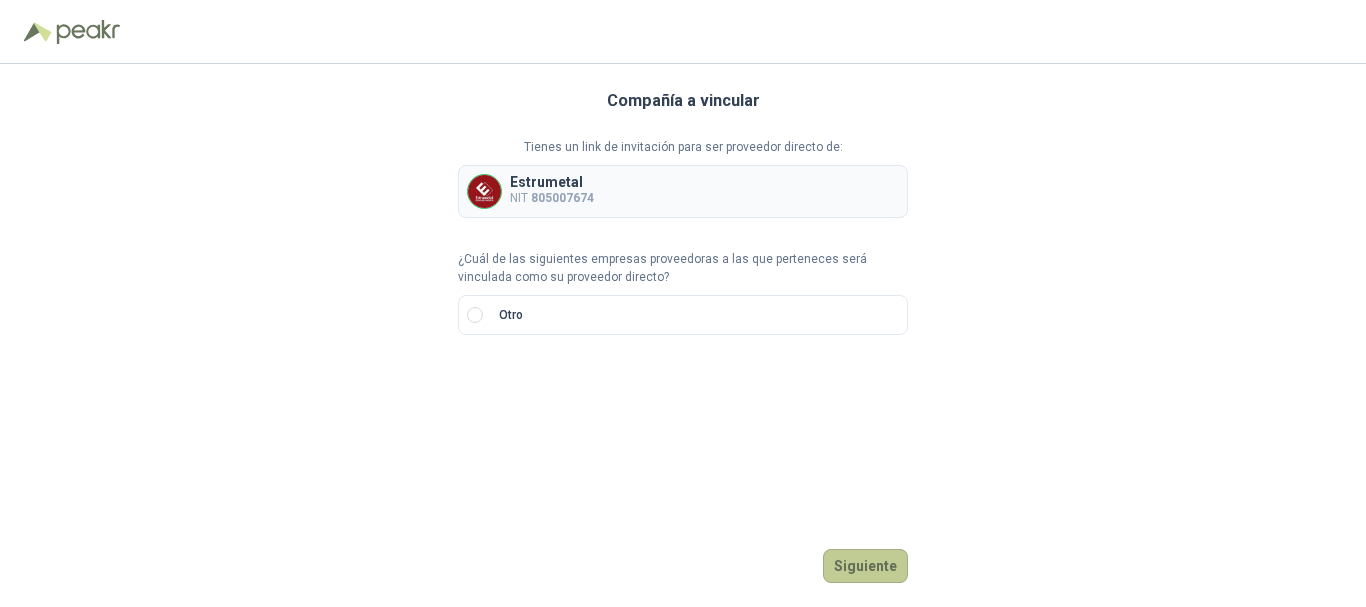 click on "Siguiente" at bounding box center [865, 566] 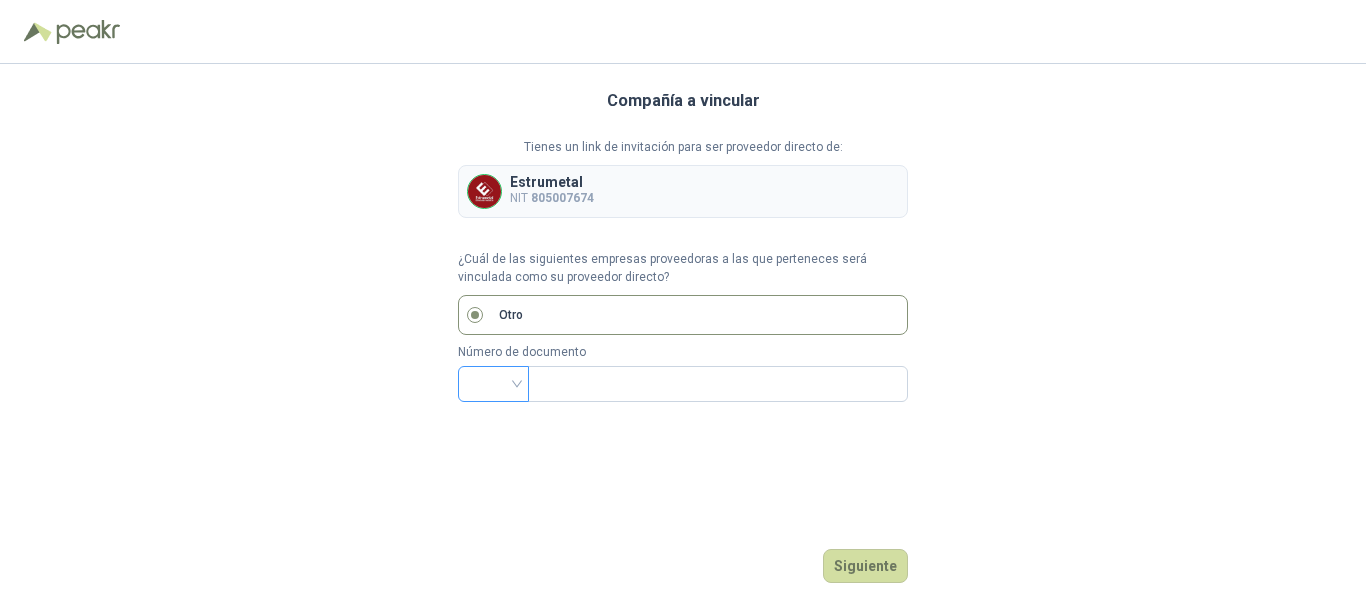 click at bounding box center [493, 382] 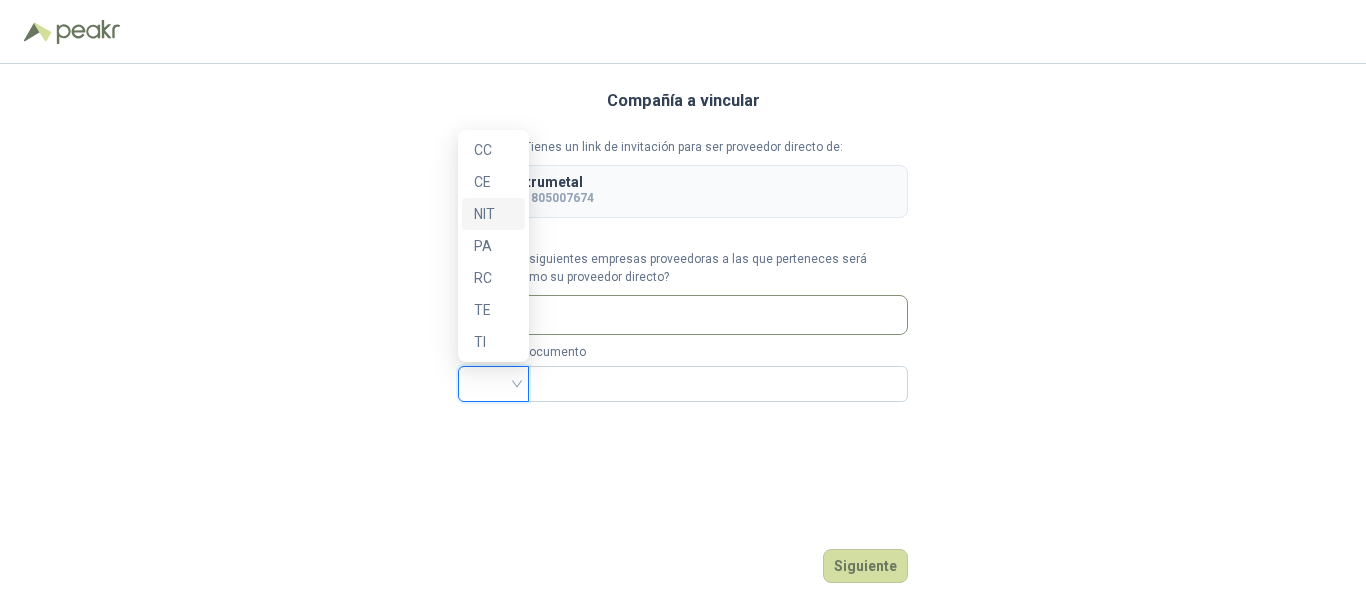 click on "NIT" at bounding box center (493, 214) 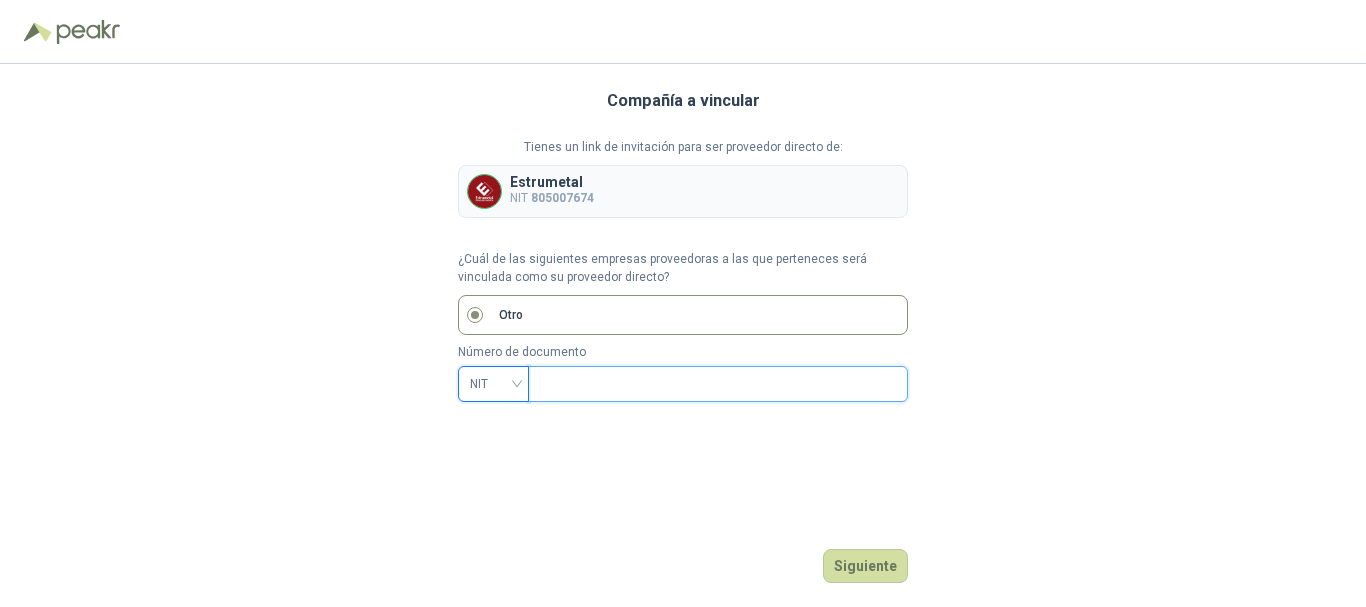 drag, startPoint x: 586, startPoint y: 387, endPoint x: 680, endPoint y: 410, distance: 96.77293 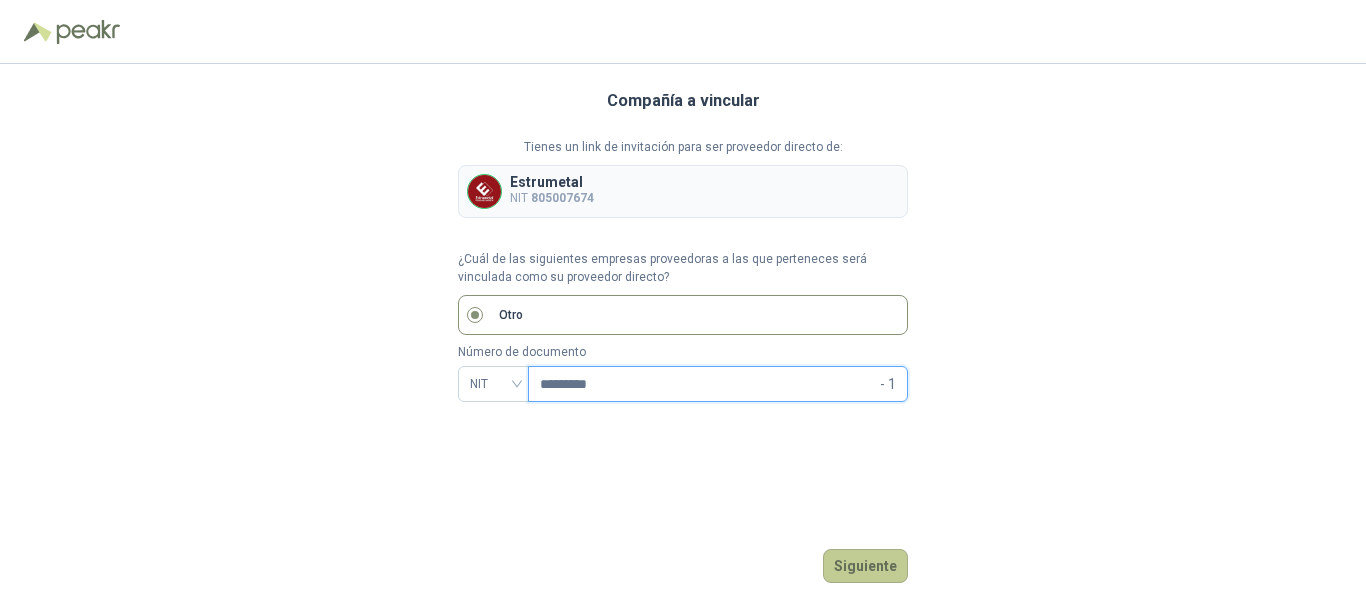 type on "*********" 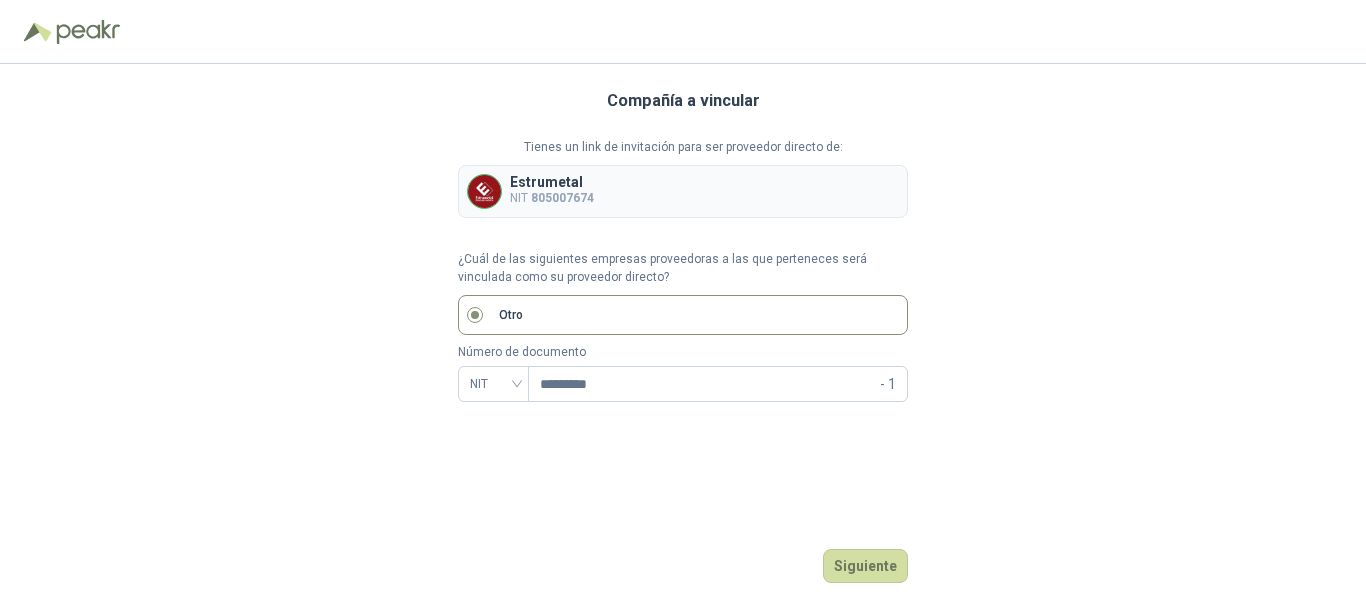drag, startPoint x: 849, startPoint y: 567, endPoint x: 1001, endPoint y: 564, distance: 152.0296 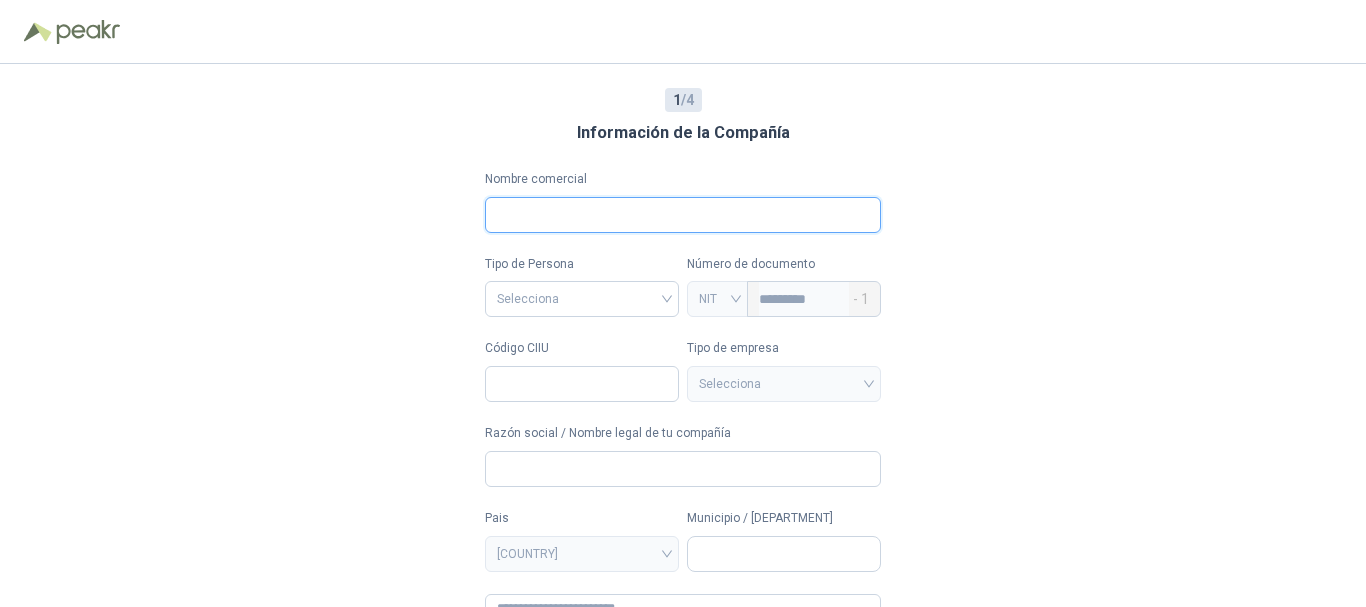 click on "Nombre comercial" at bounding box center [683, 215] 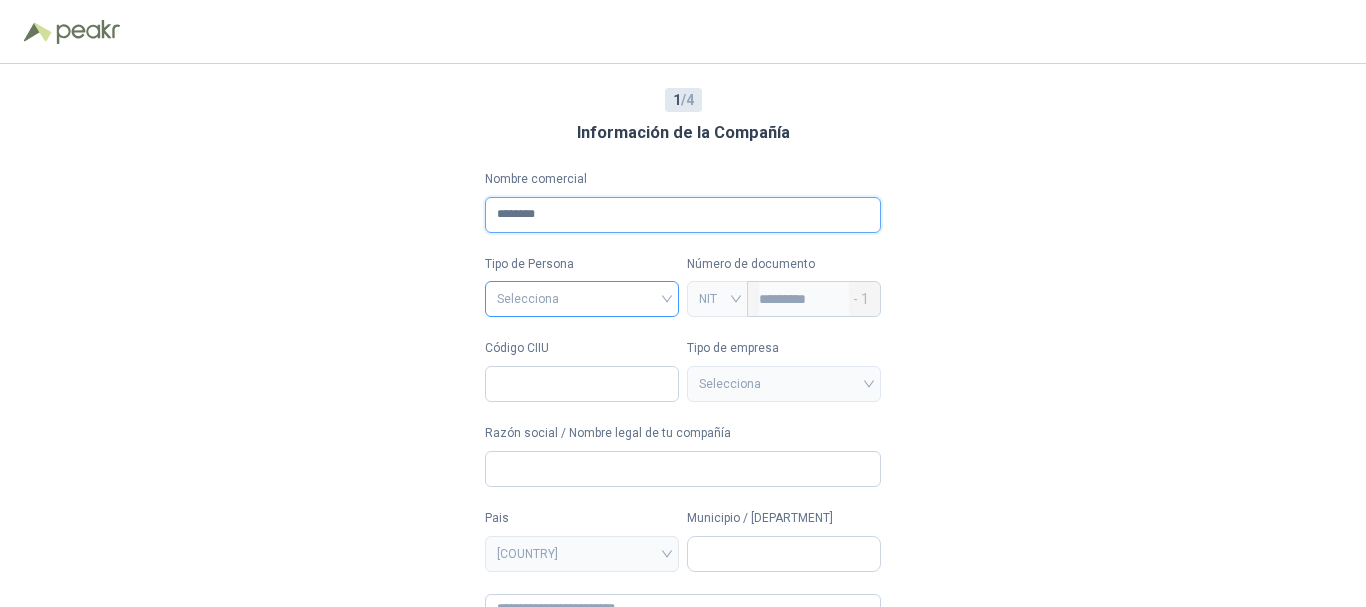 type on "********" 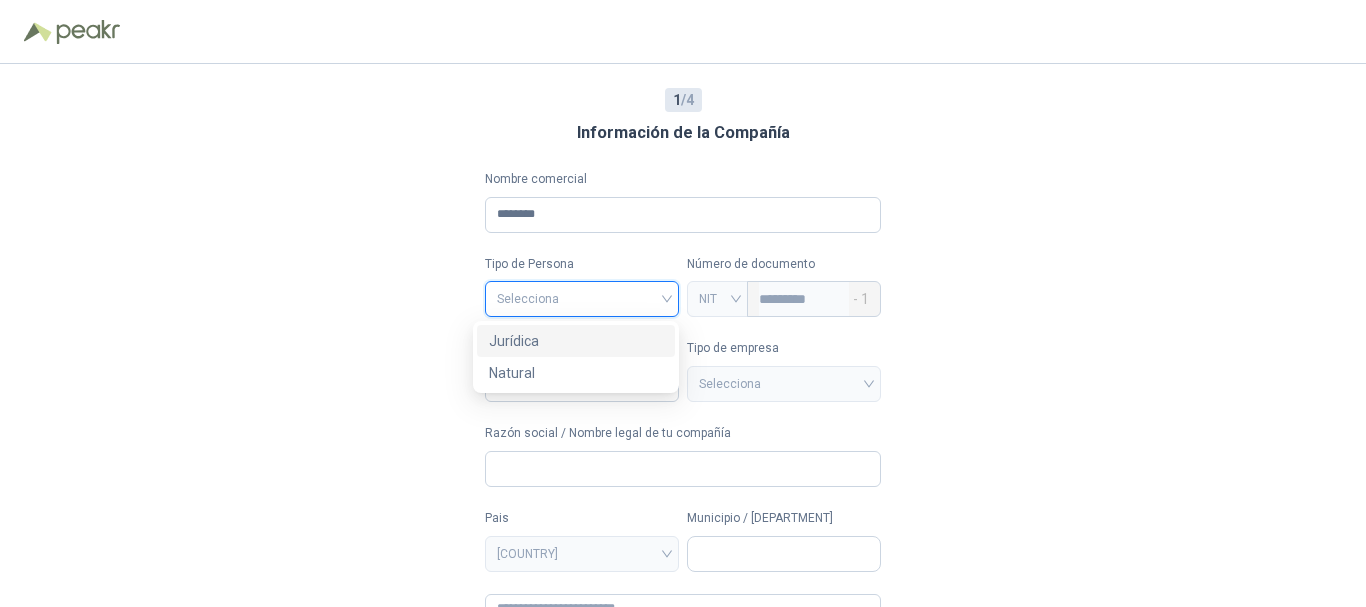 click at bounding box center (582, 297) 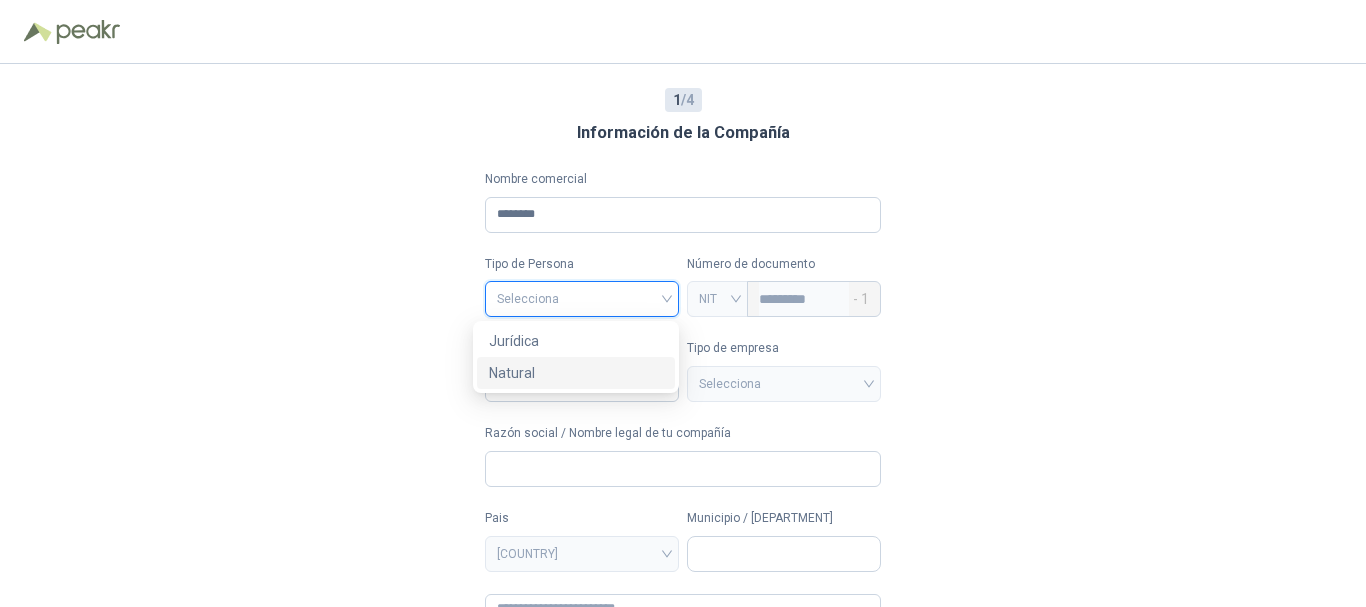 click on "Natural" at bounding box center [576, 373] 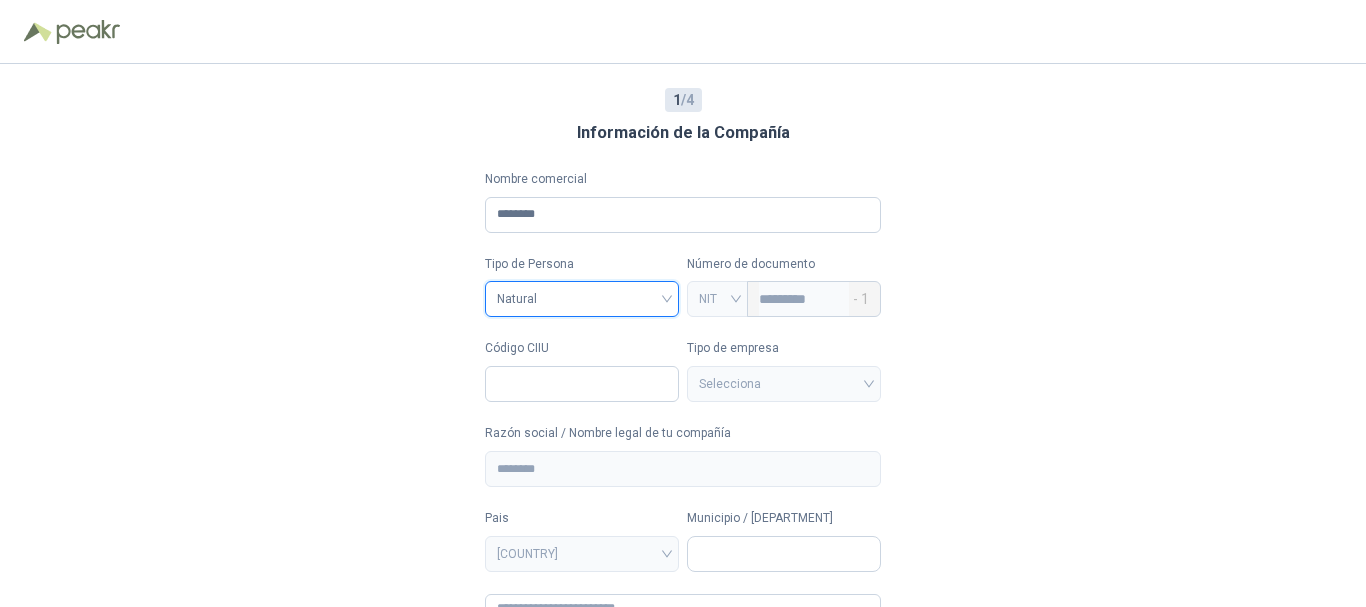 click on "Natural" at bounding box center (582, 299) 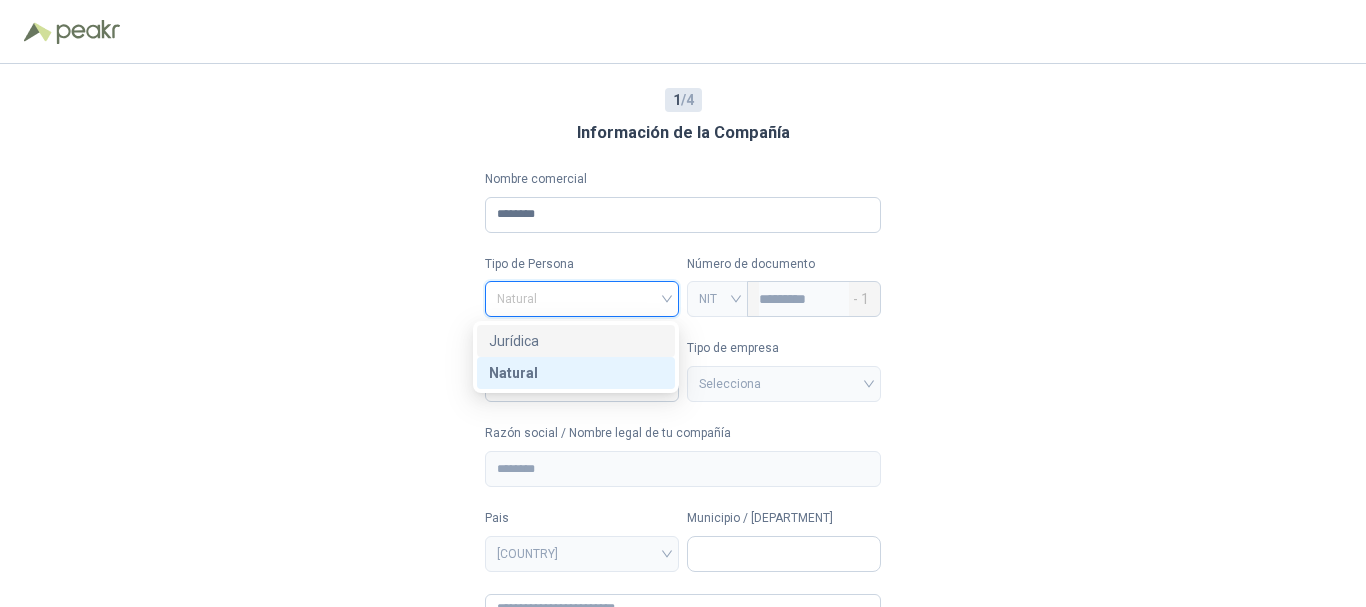 click on "Jurídica" at bounding box center [576, 341] 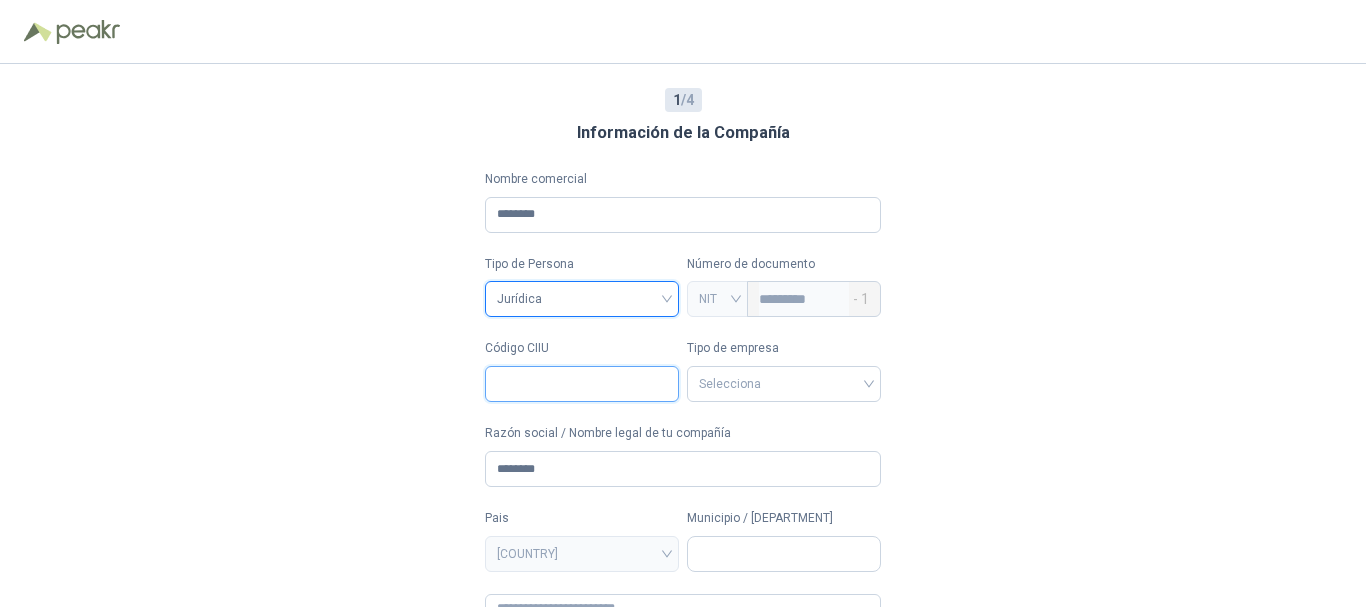 click on "Código CIIU" at bounding box center (582, 384) 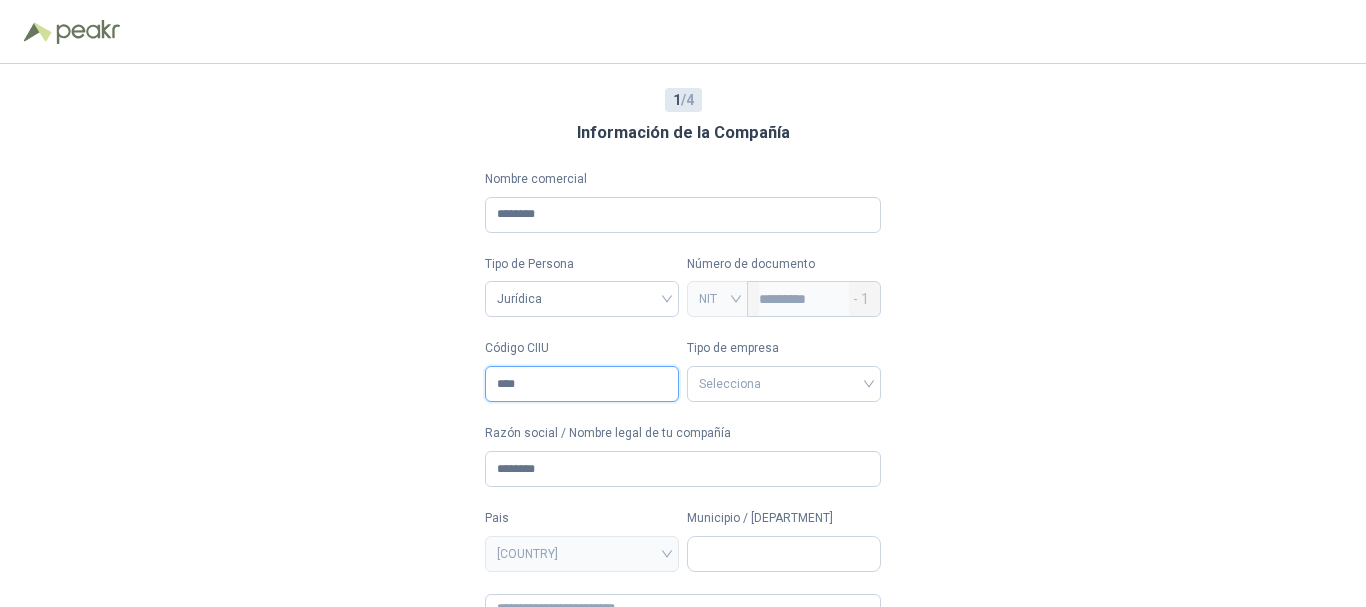 type on "****" 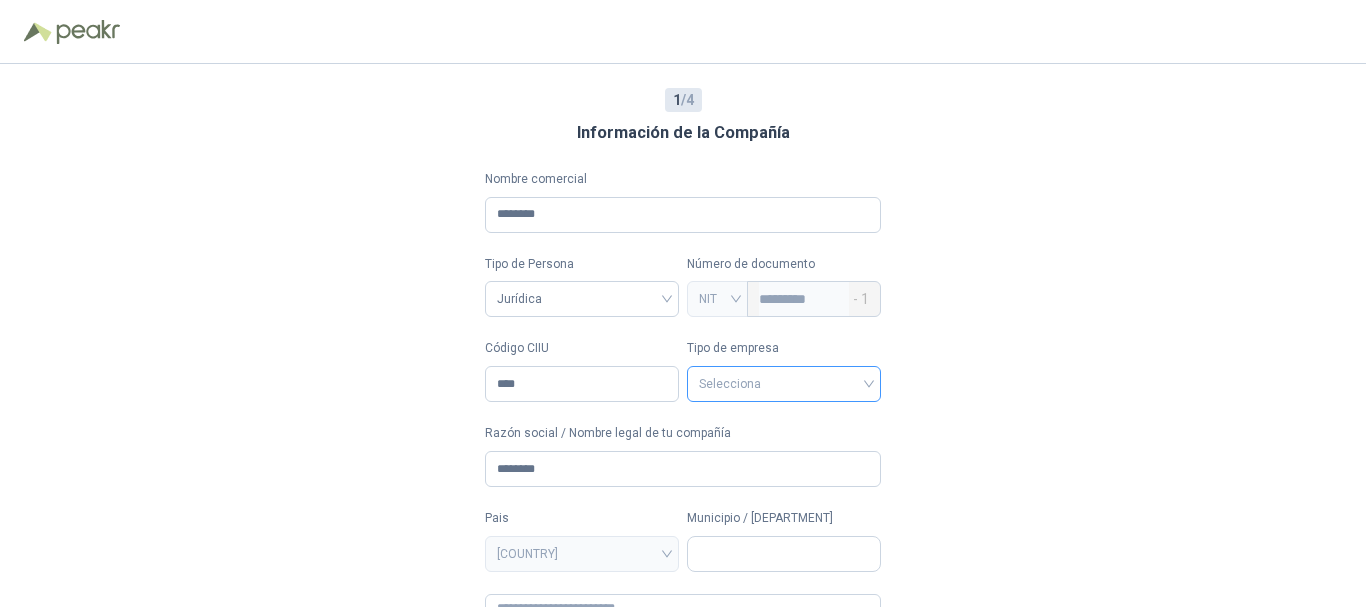 click at bounding box center [784, 382] 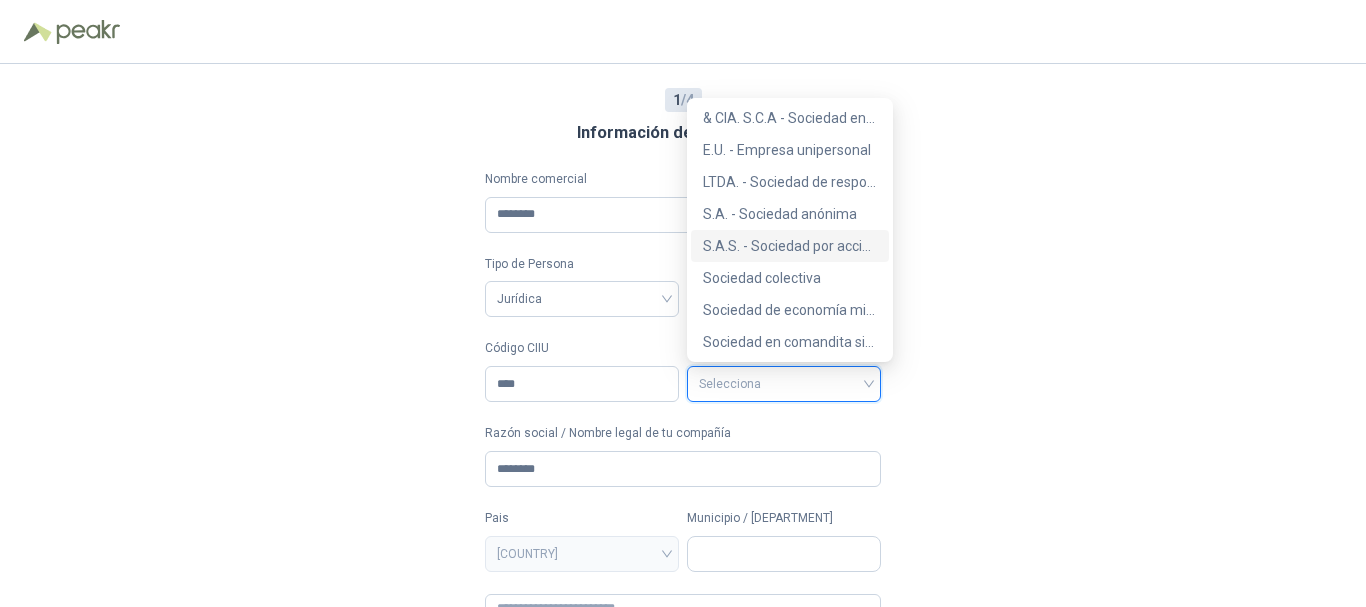 click on "S.A.S. - Sociedad por acciones simplificada" at bounding box center [790, 246] 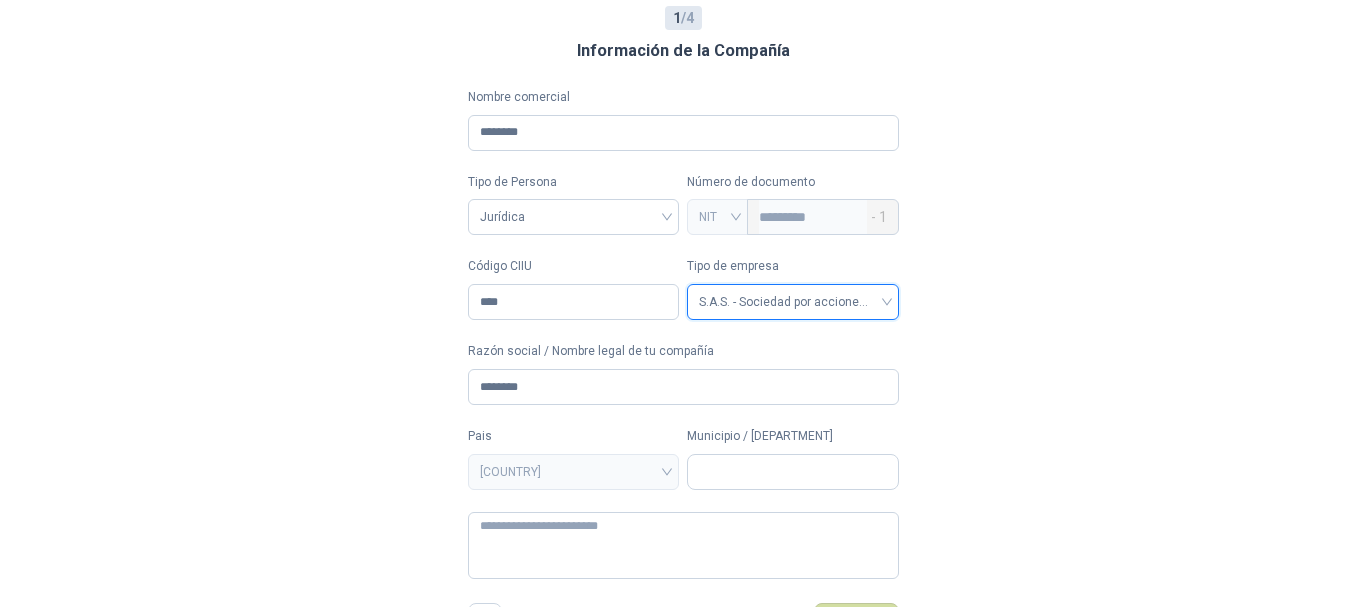 scroll, scrollTop: 112, scrollLeft: 0, axis: vertical 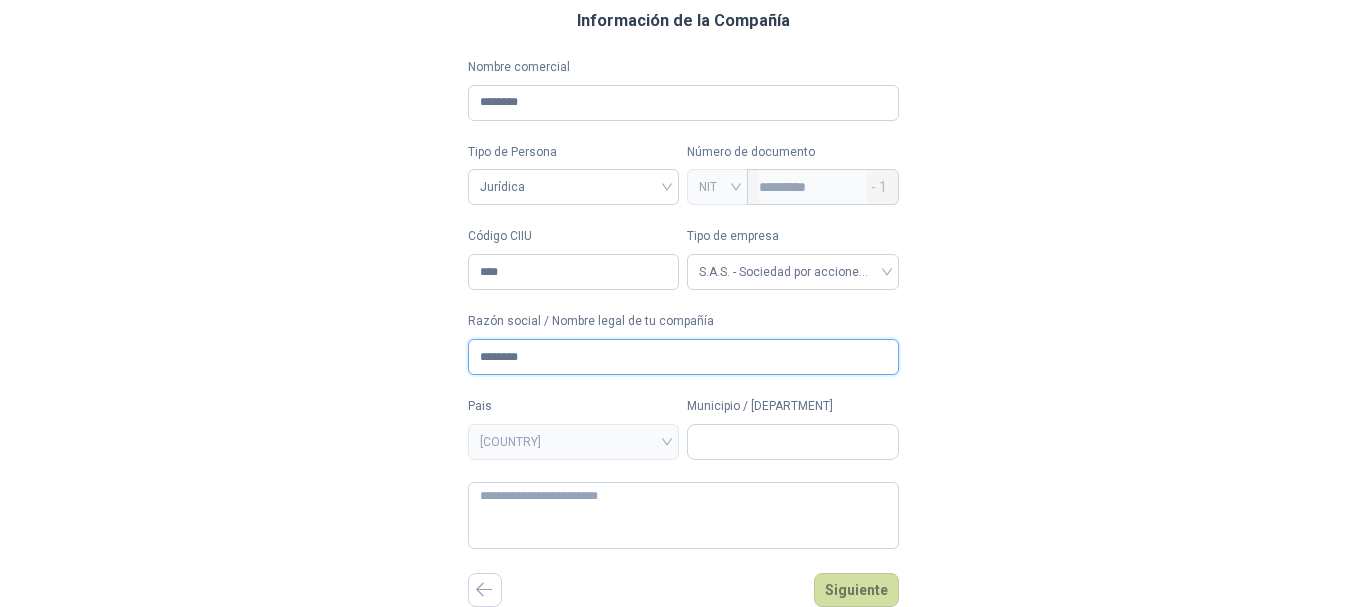 click on "********" at bounding box center [683, 357] 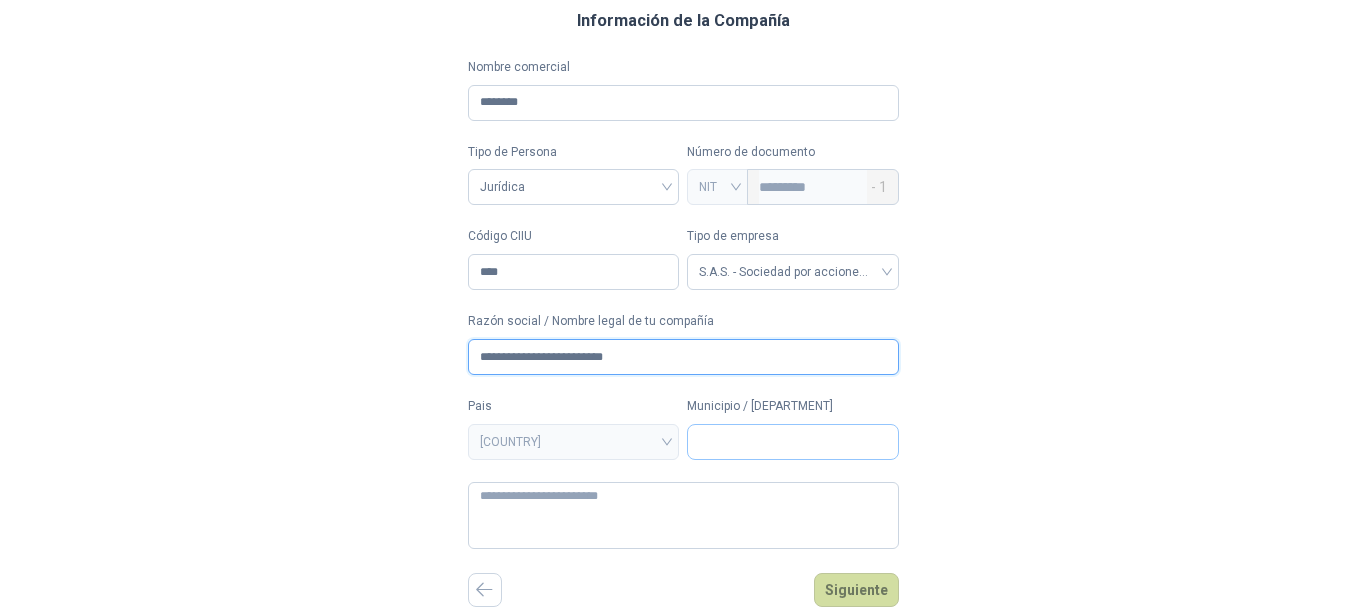 type on "**********" 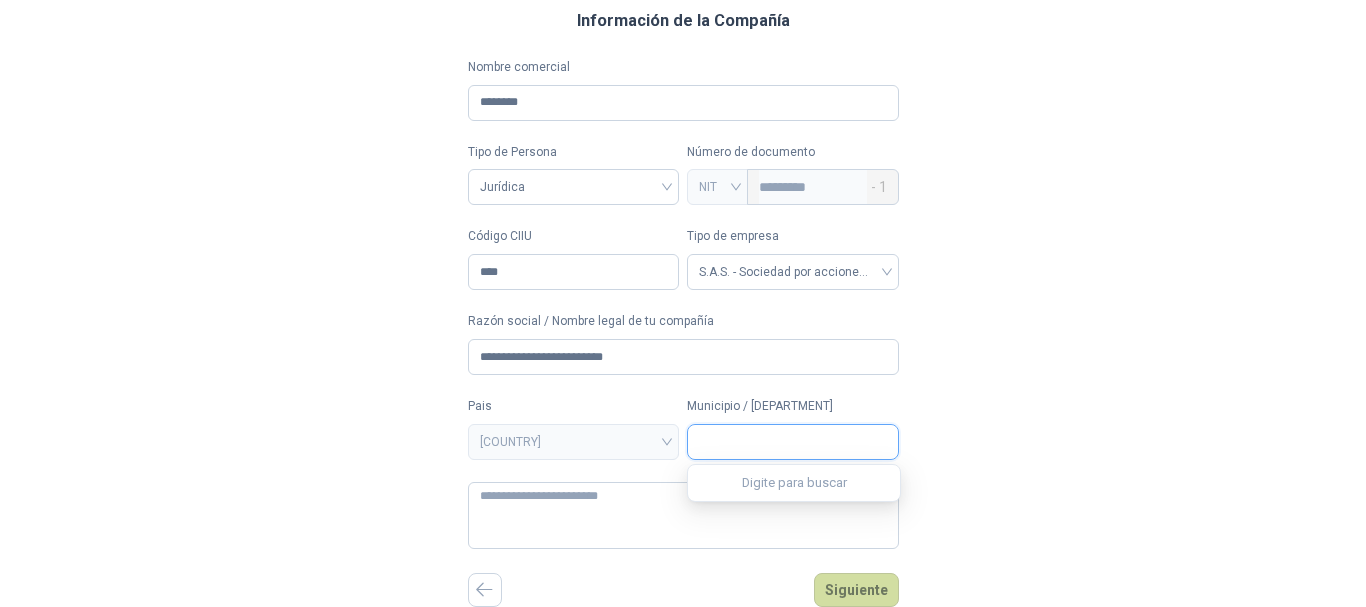 click on "Municipio / [DEPARTMENT]" at bounding box center [793, 442] 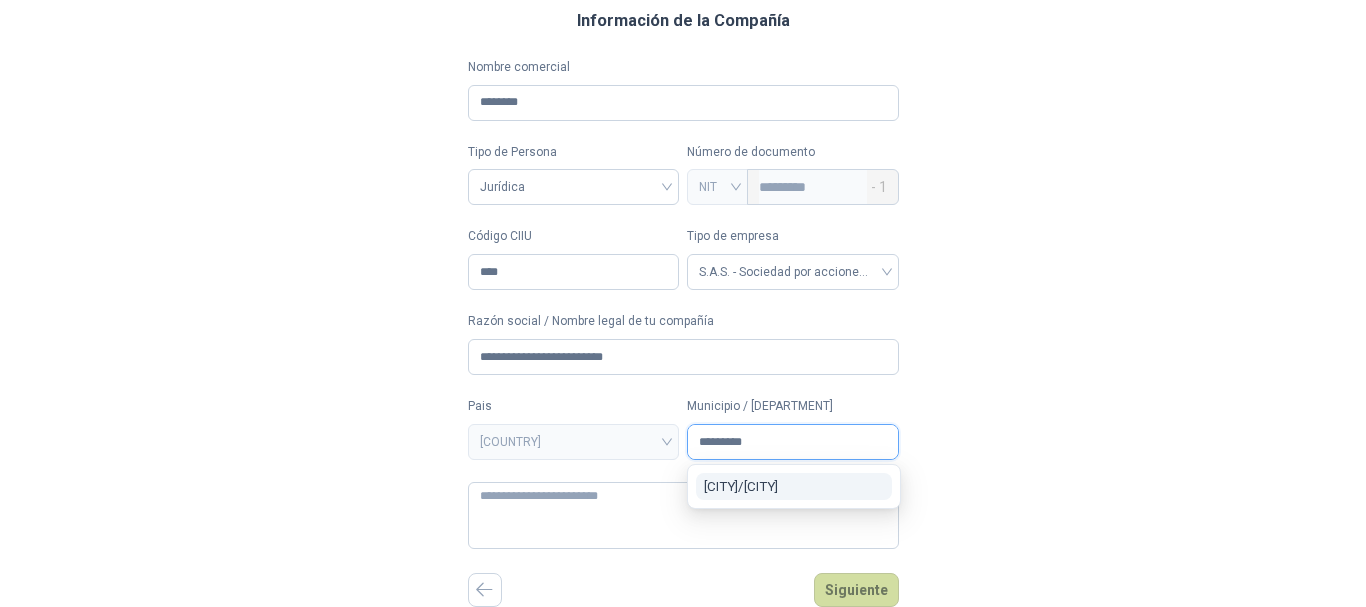 type on "*********" 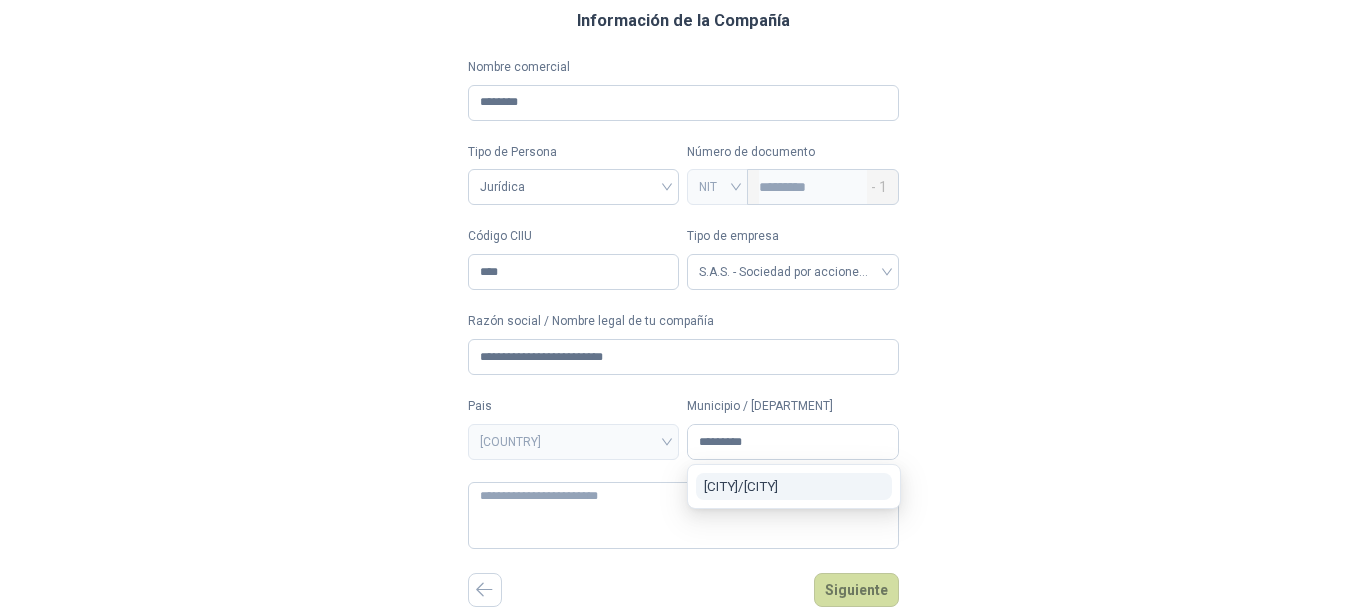 click on "[CITY] / [STATE]" at bounding box center [794, 486] 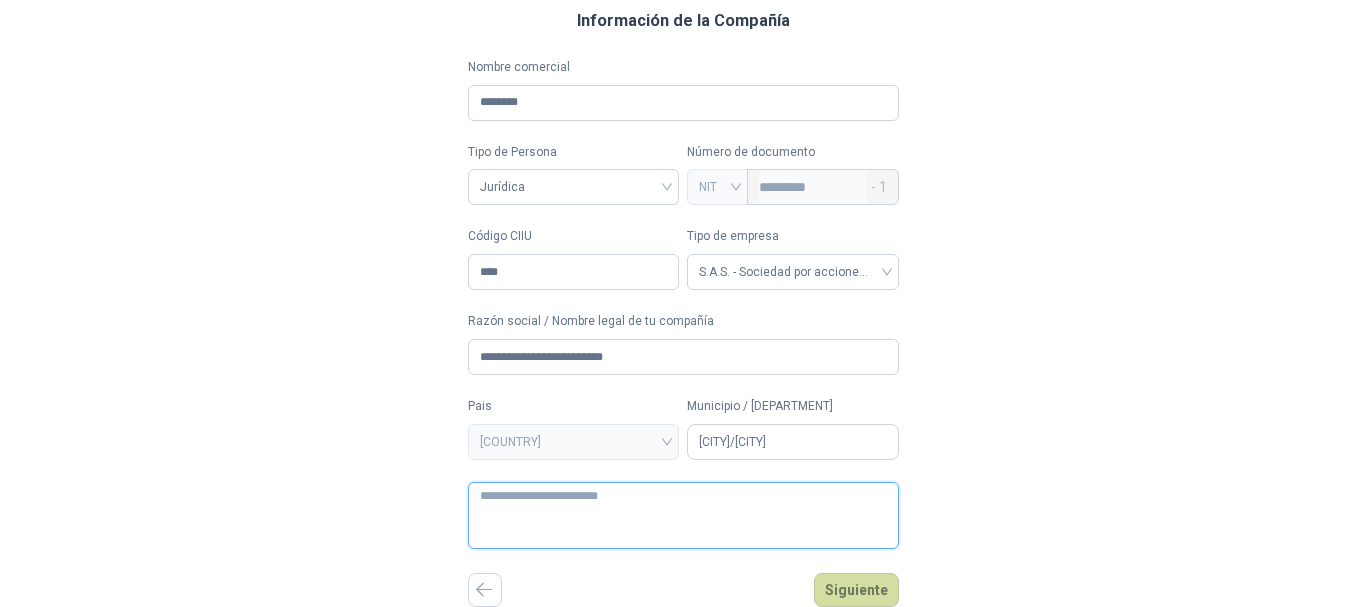 click at bounding box center (683, 515) 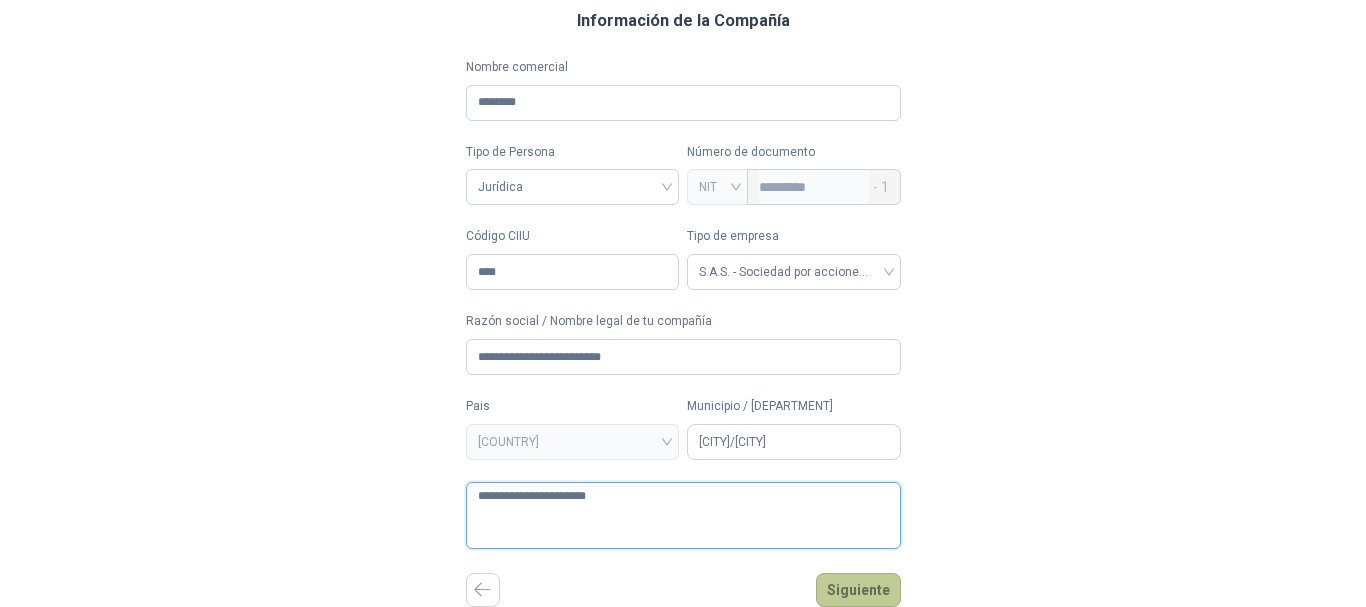 type on "**********" 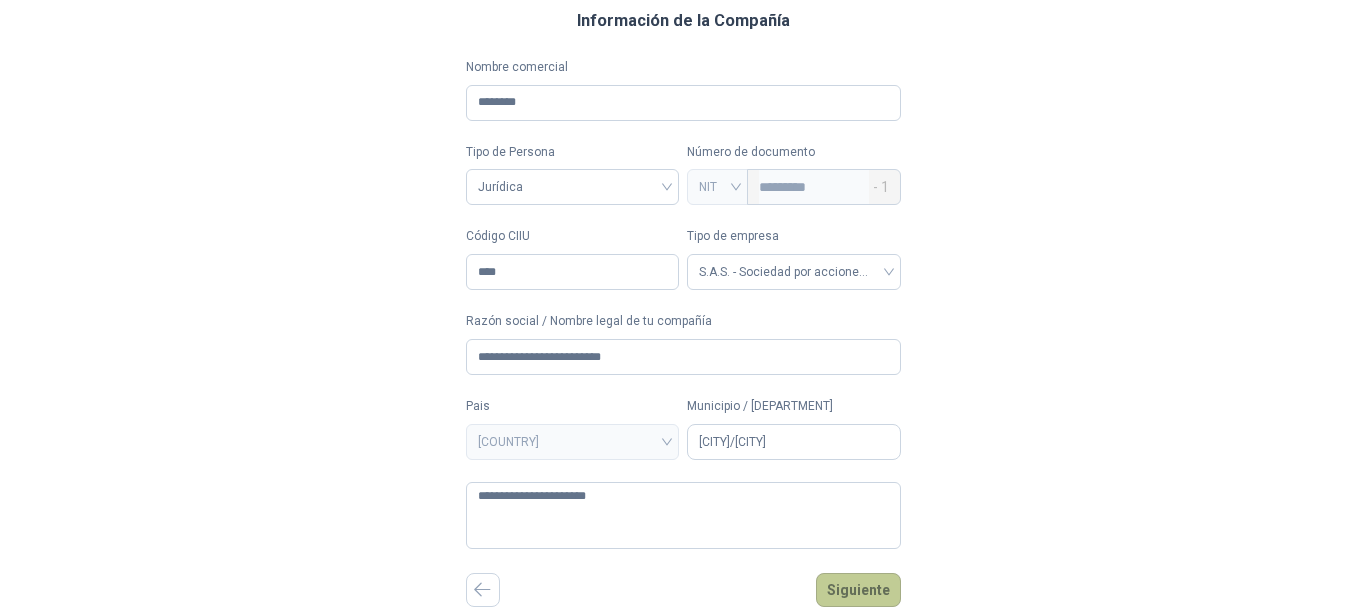 click on "Siguiente" at bounding box center (858, 590) 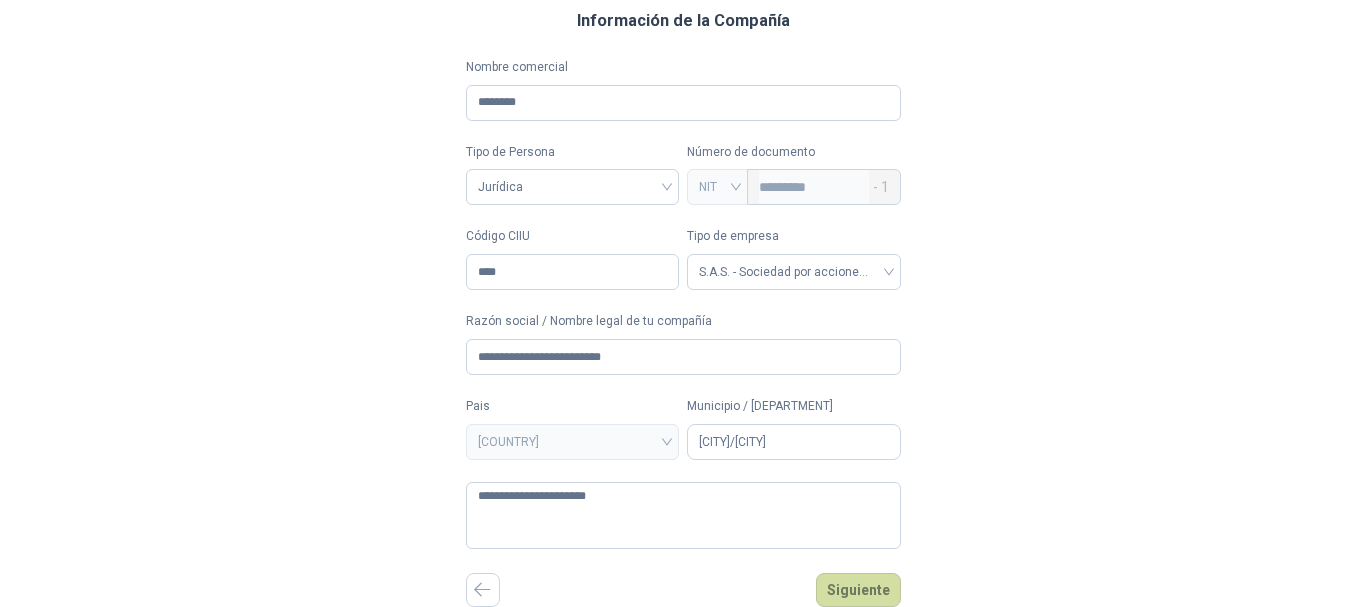 scroll, scrollTop: 0, scrollLeft: 0, axis: both 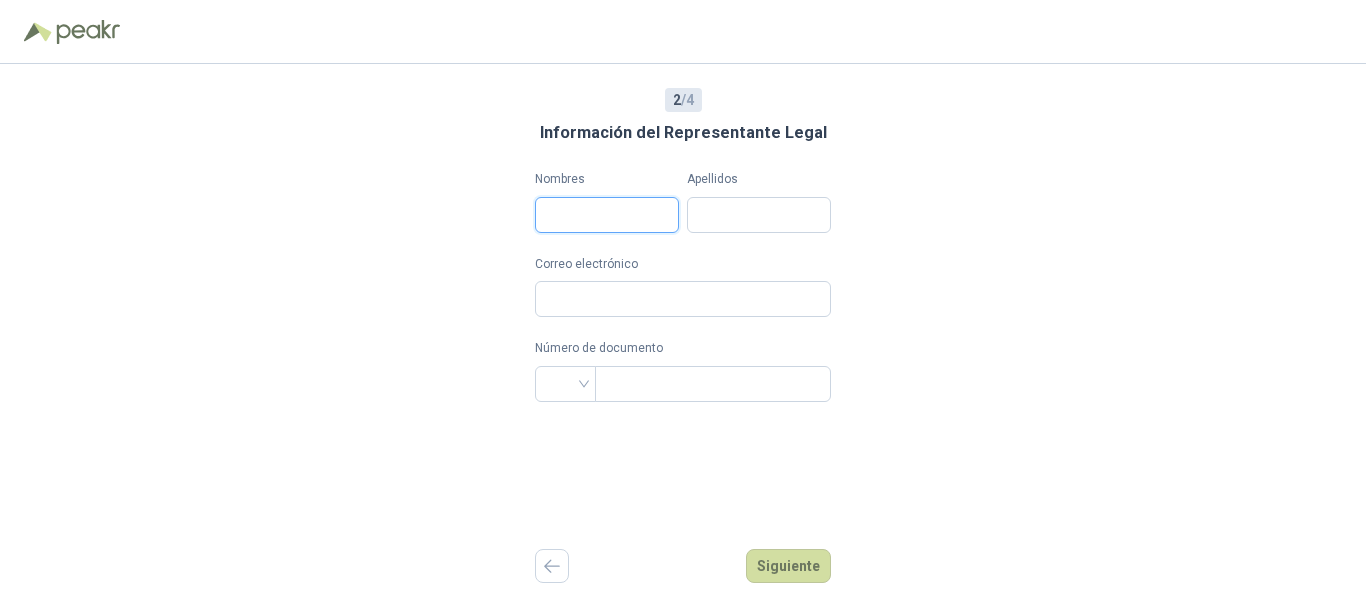 click on "Nombres" at bounding box center (607, 215) 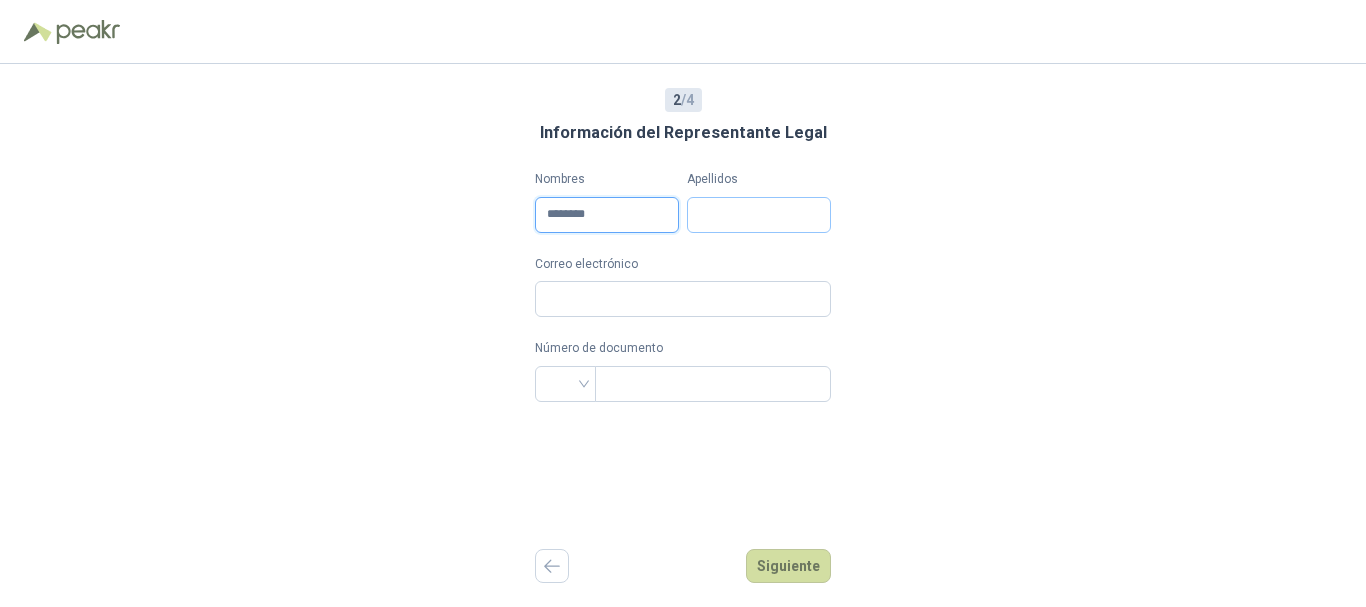 type on "********" 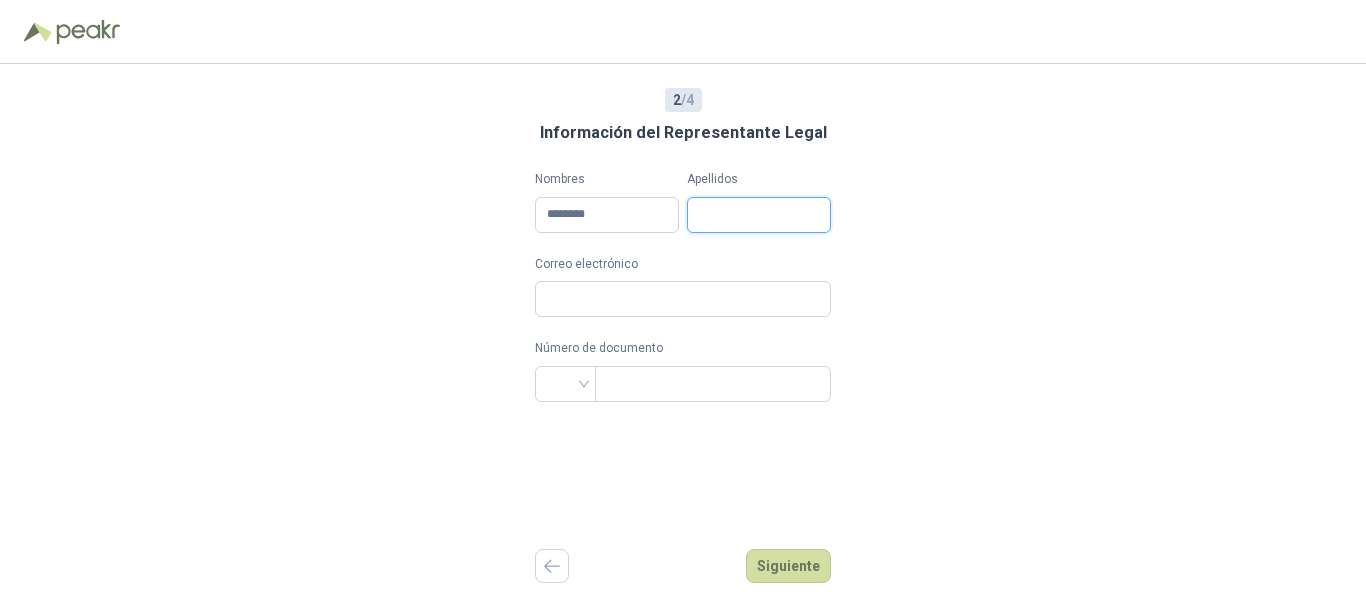 click on "Apellidos" at bounding box center (759, 215) 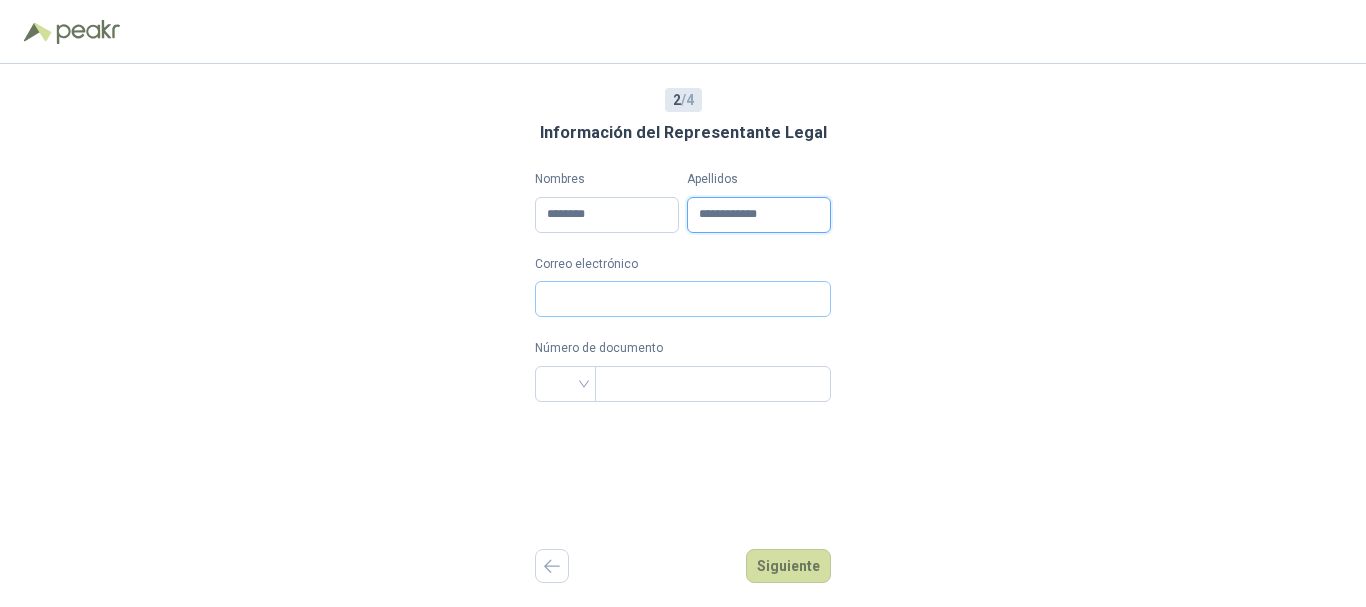 type on "**********" 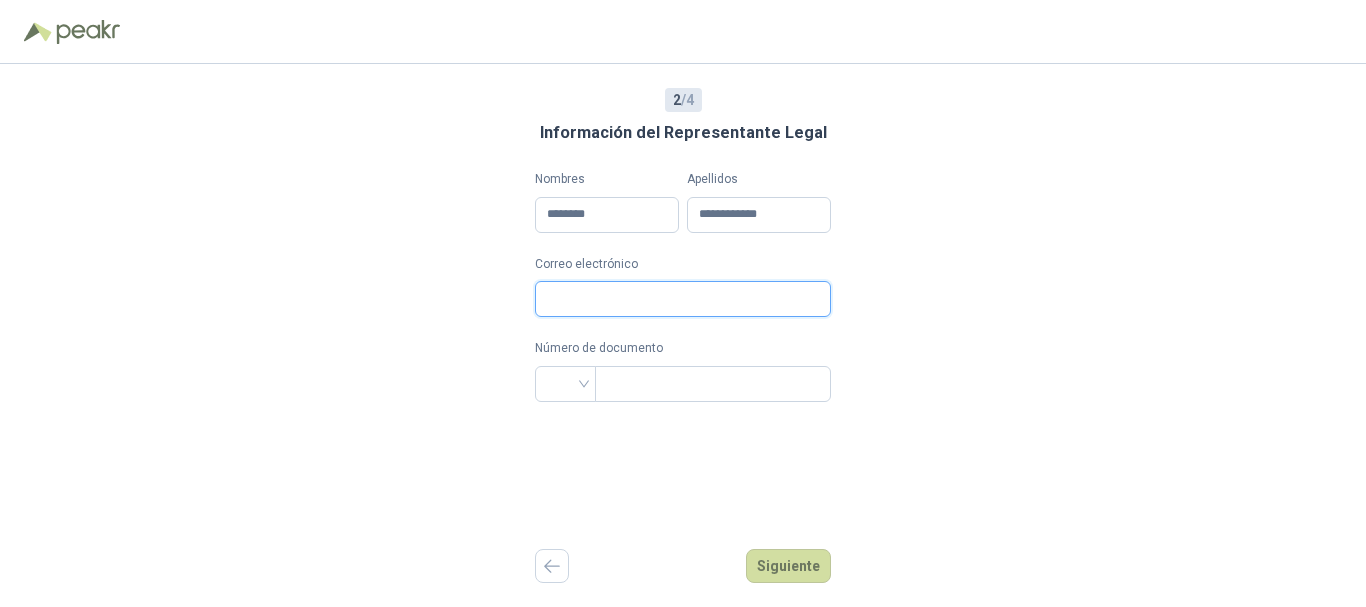 click on "Correo electrónico" at bounding box center [683, 299] 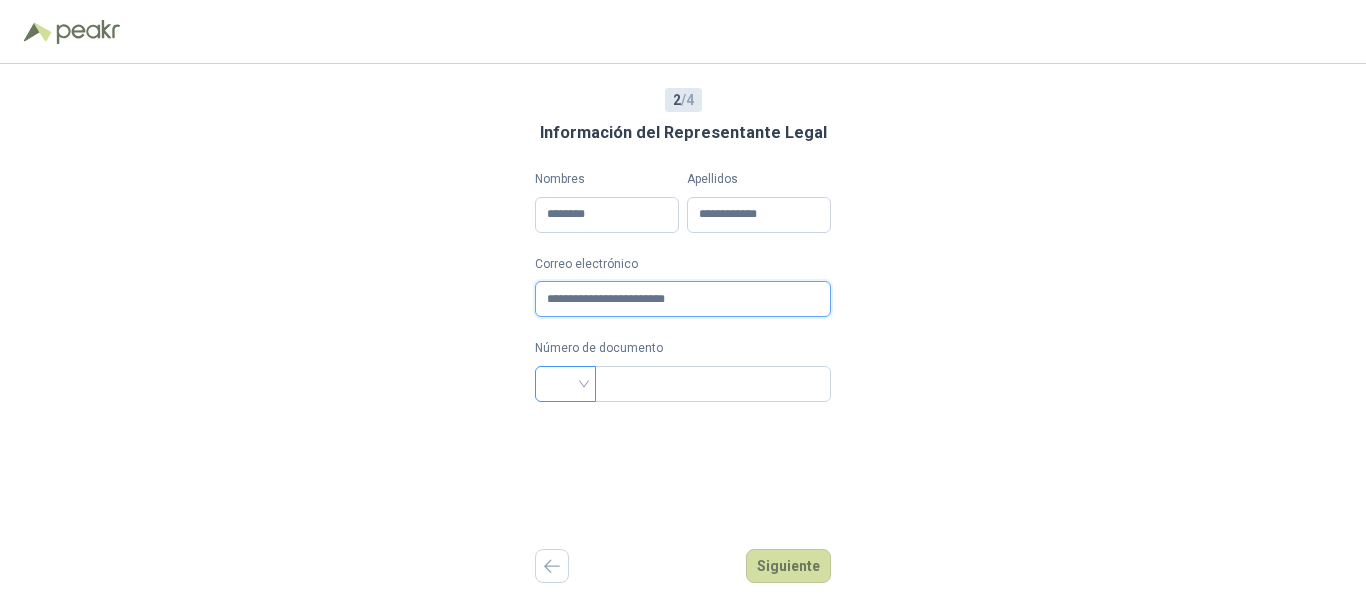 type on "**********" 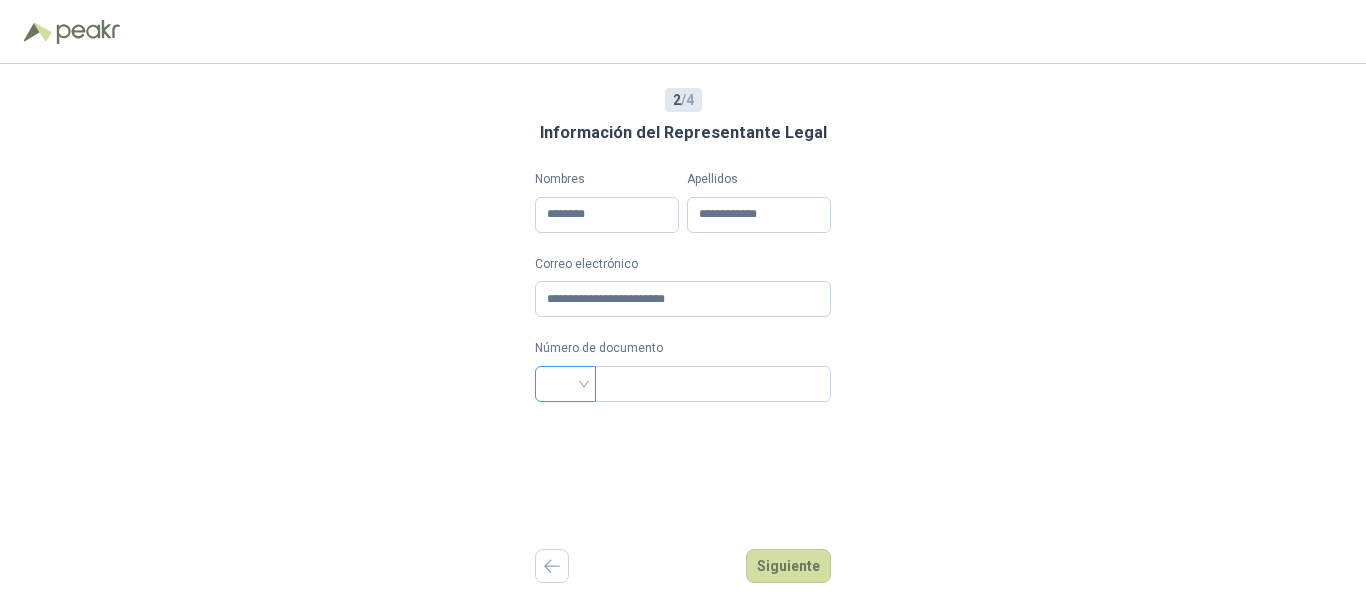 click at bounding box center (565, 382) 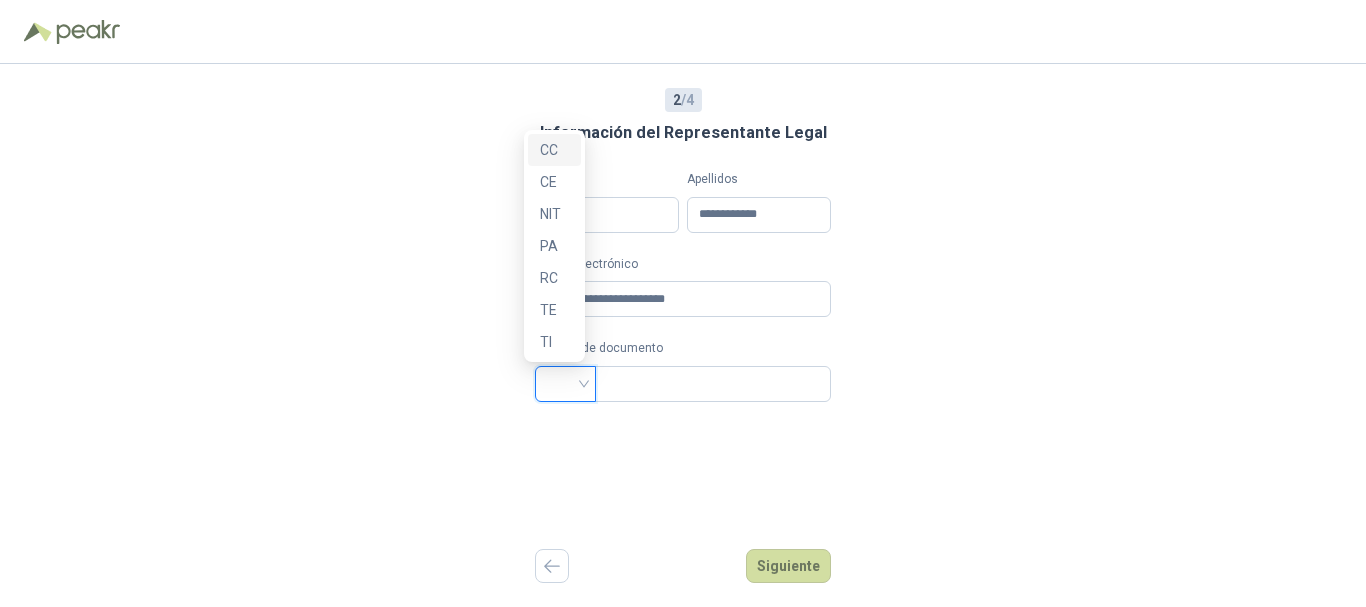 click on "CC" at bounding box center [554, 150] 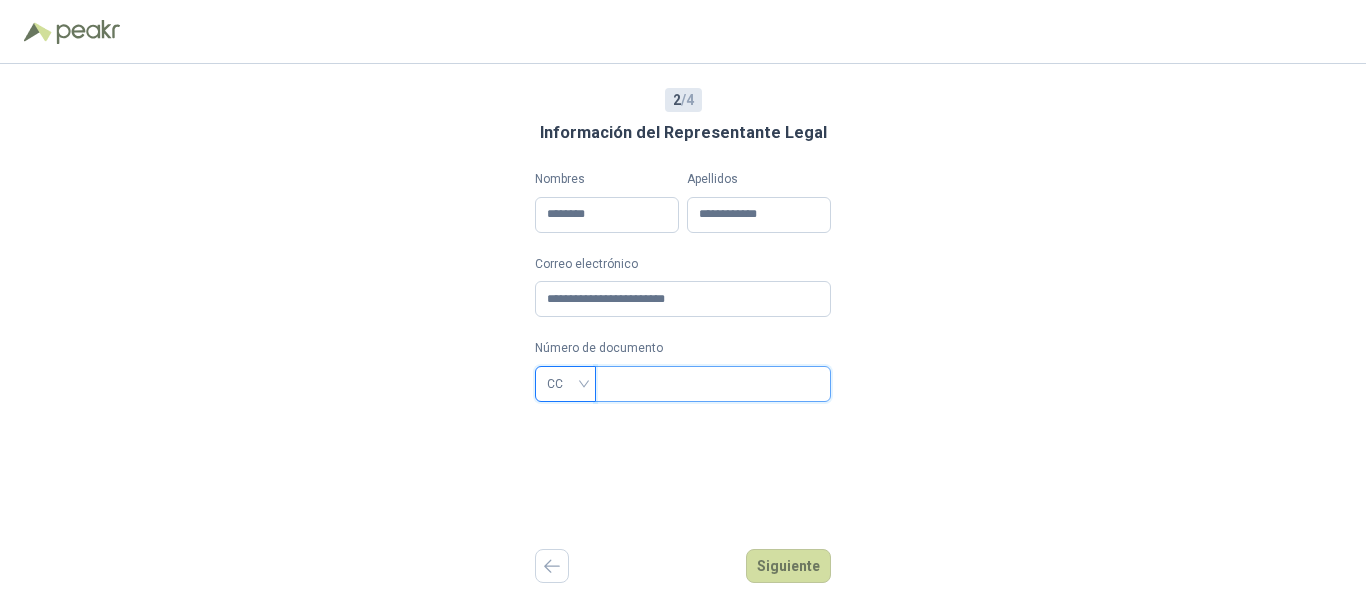 click at bounding box center (711, 384) 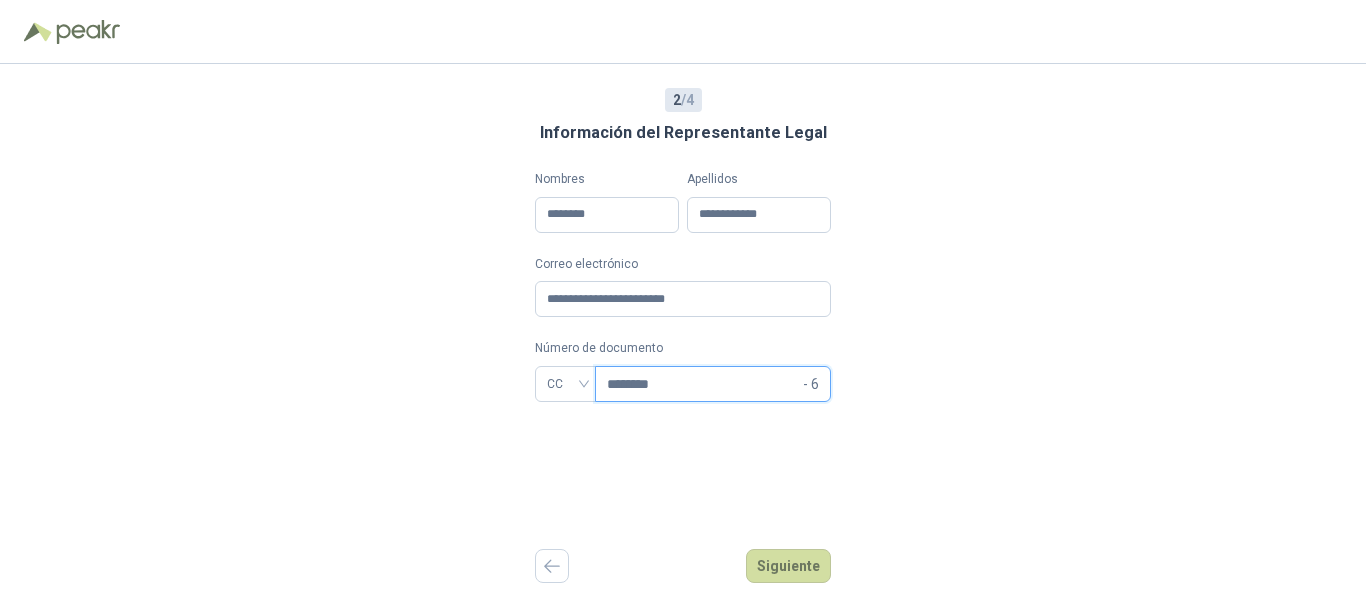 type on "********" 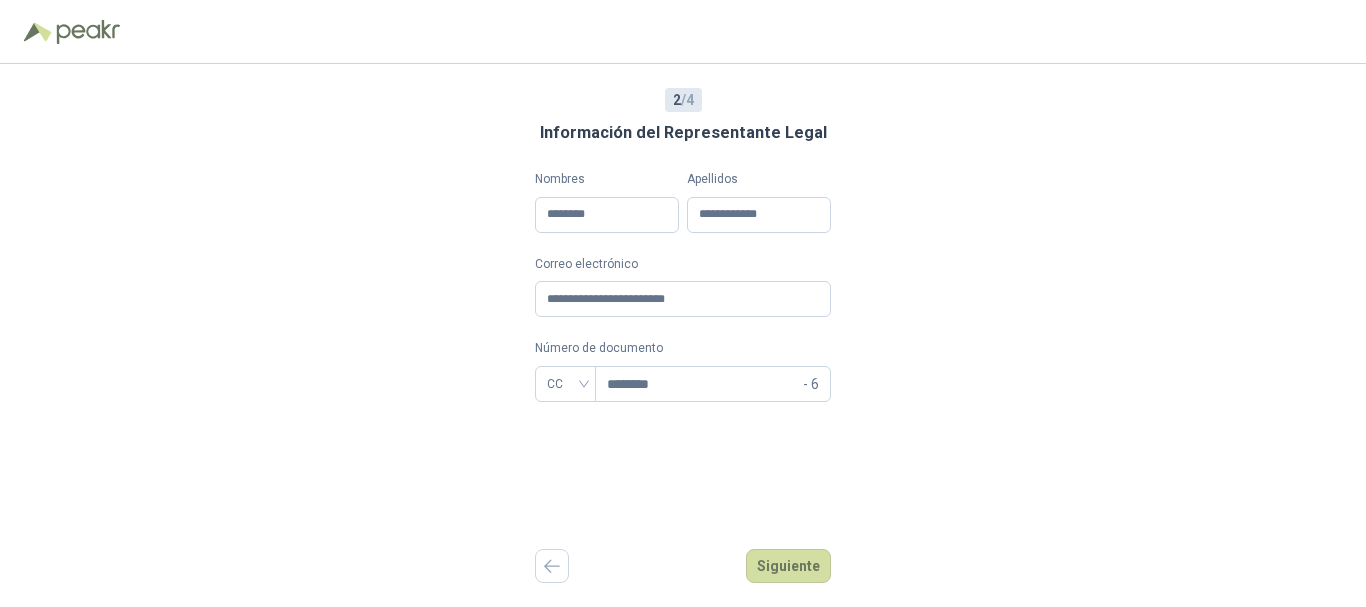 click on "**********" at bounding box center (683, 335) 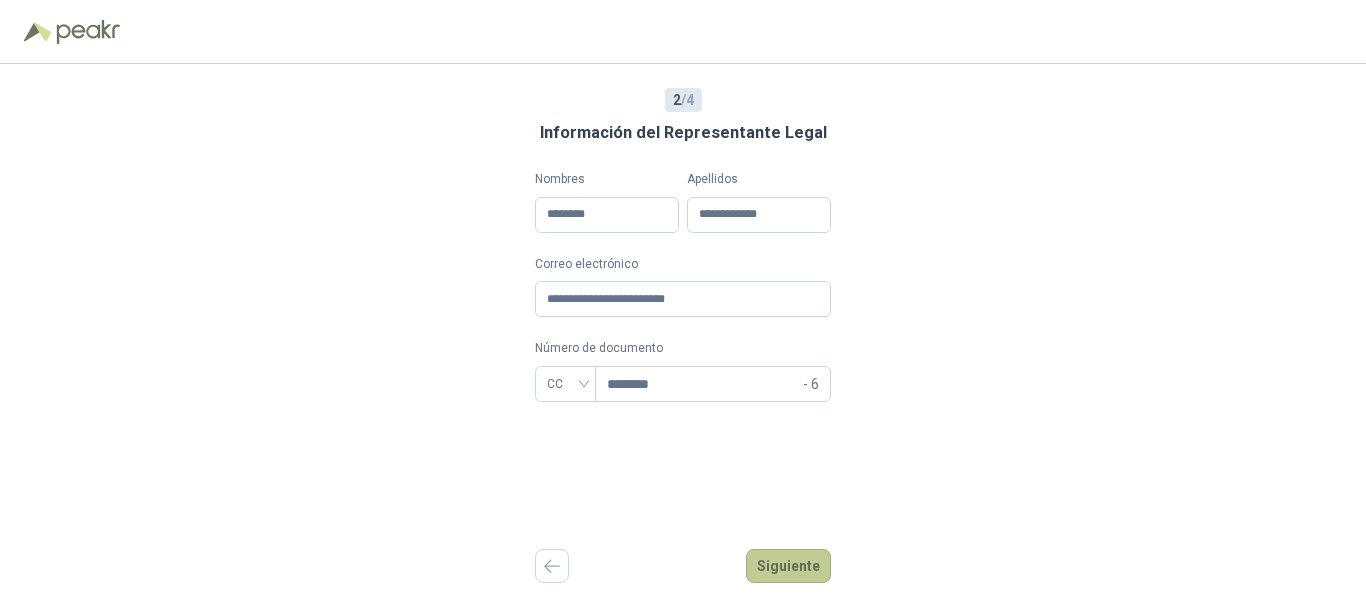 click on "Siguiente" at bounding box center (788, 566) 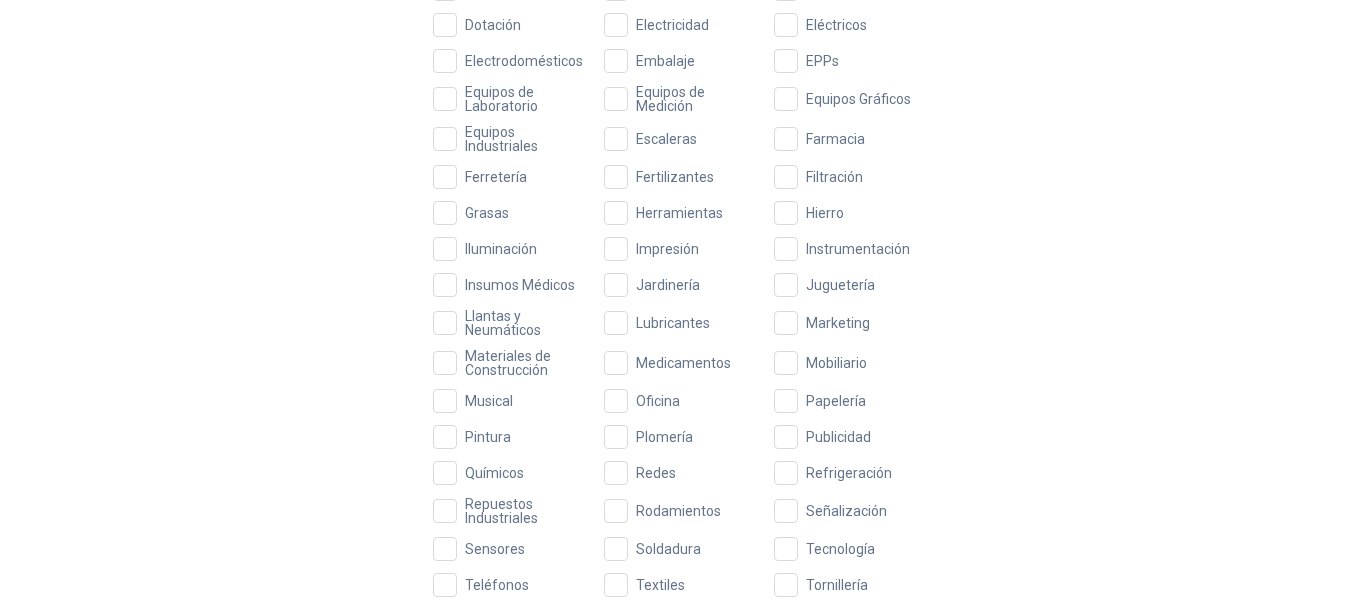 scroll, scrollTop: 550, scrollLeft: 0, axis: vertical 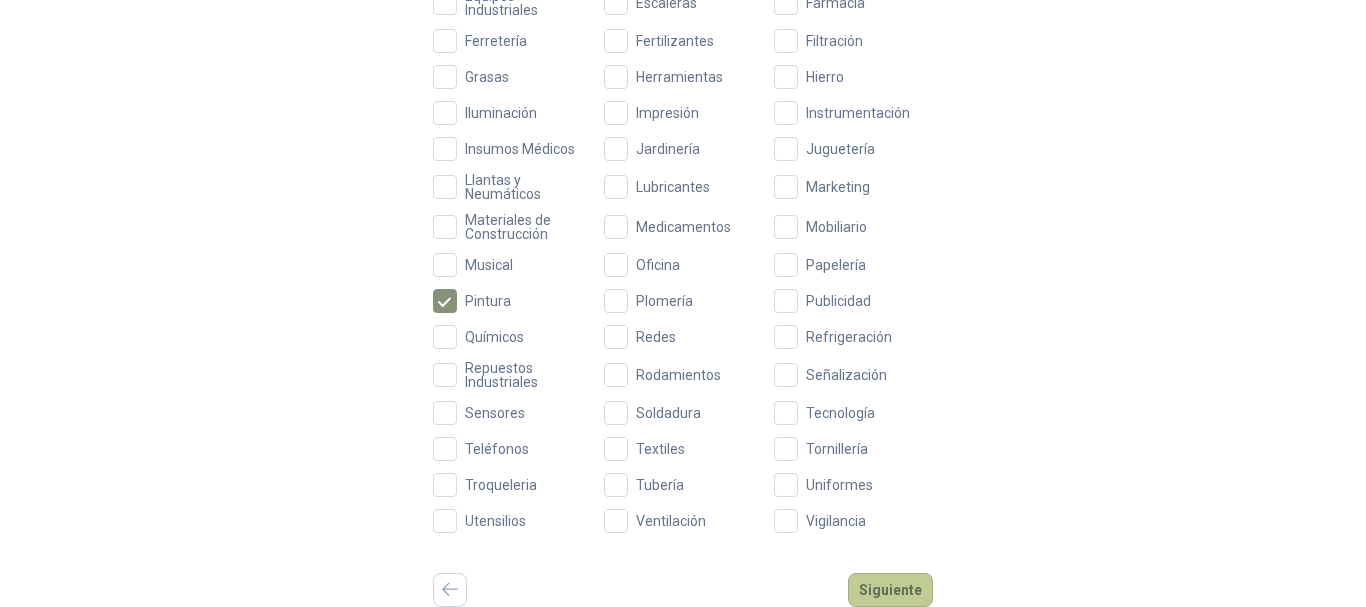 click on "Siguiente" at bounding box center [890, 590] 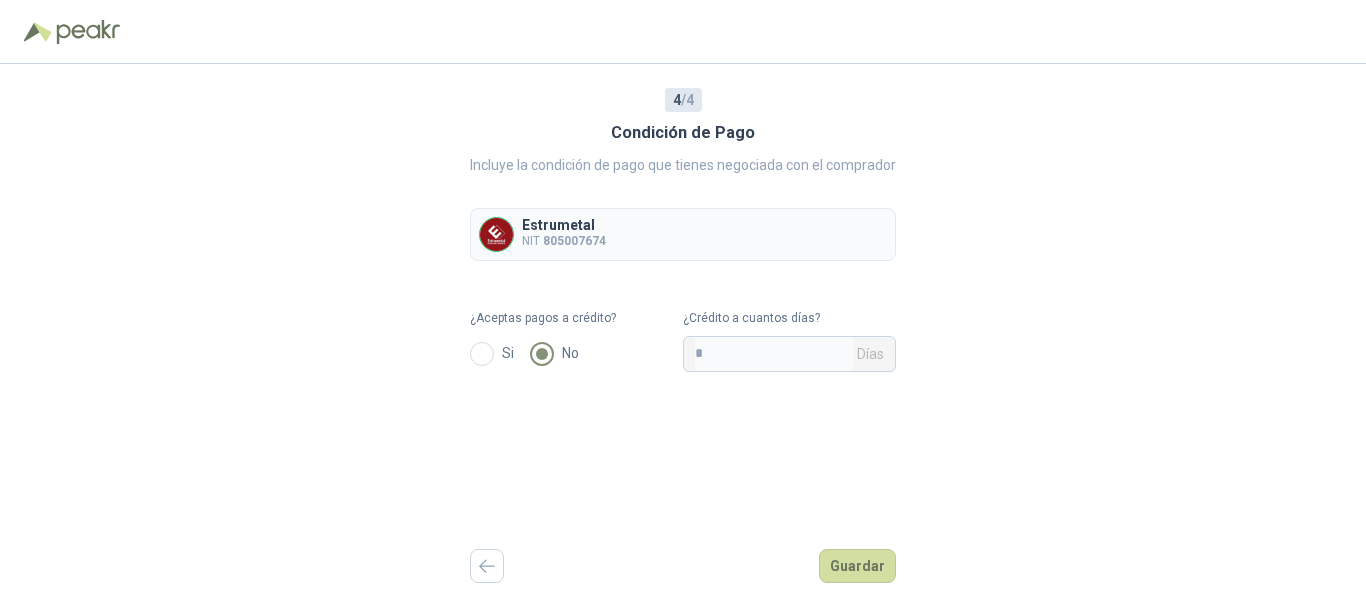 scroll, scrollTop: 0, scrollLeft: 0, axis: both 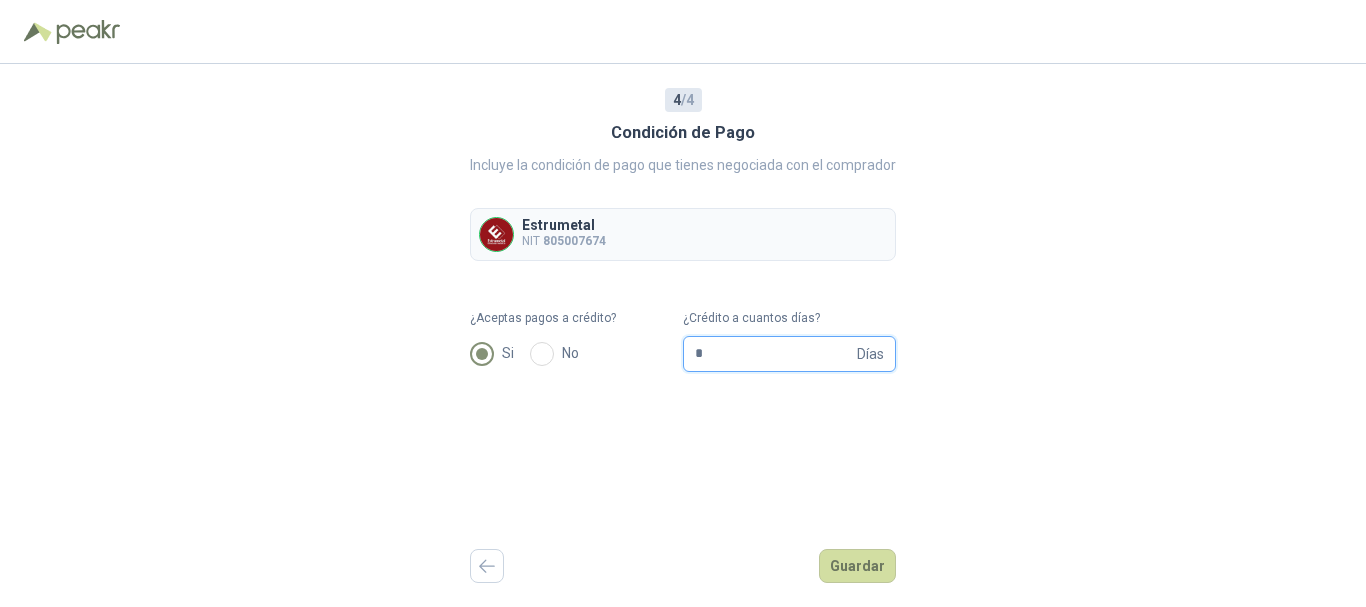 click on "*" at bounding box center (774, 354) 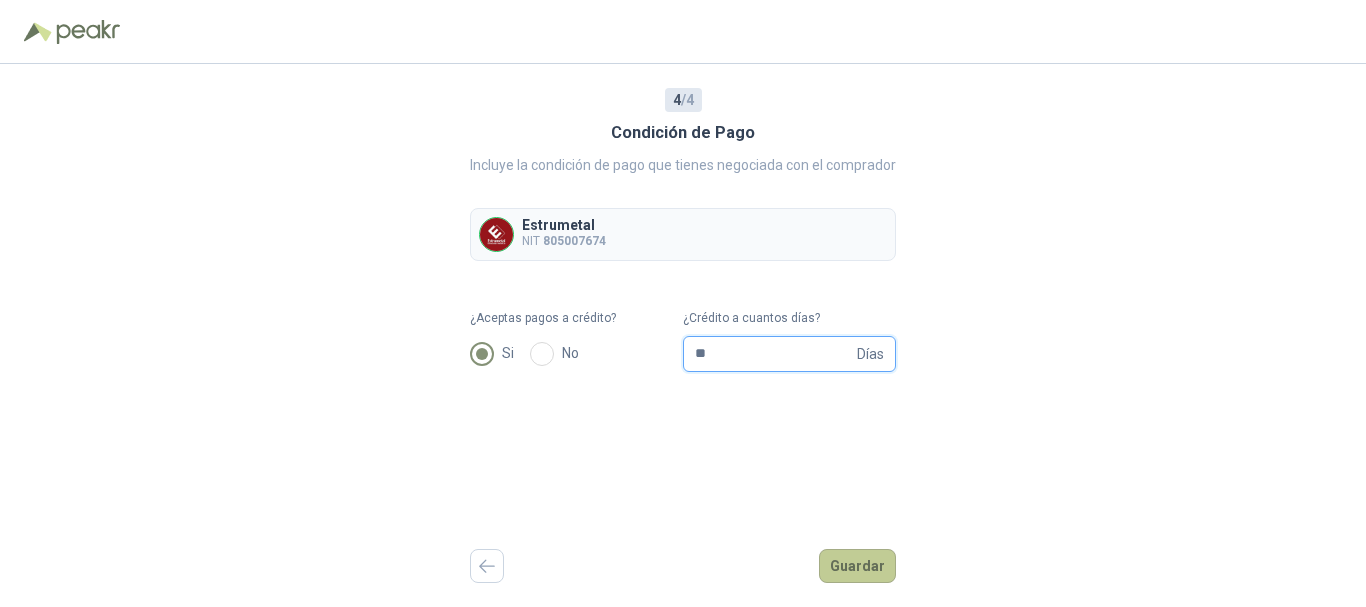 type on "**" 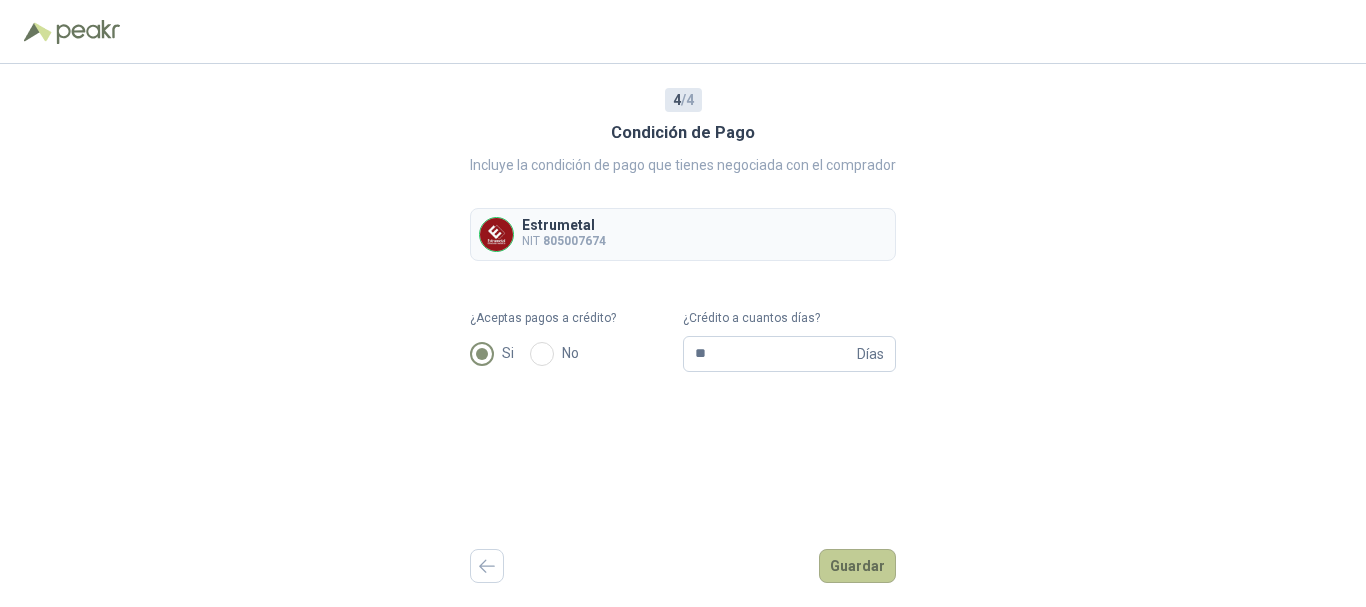 click on "Guardar" at bounding box center [857, 566] 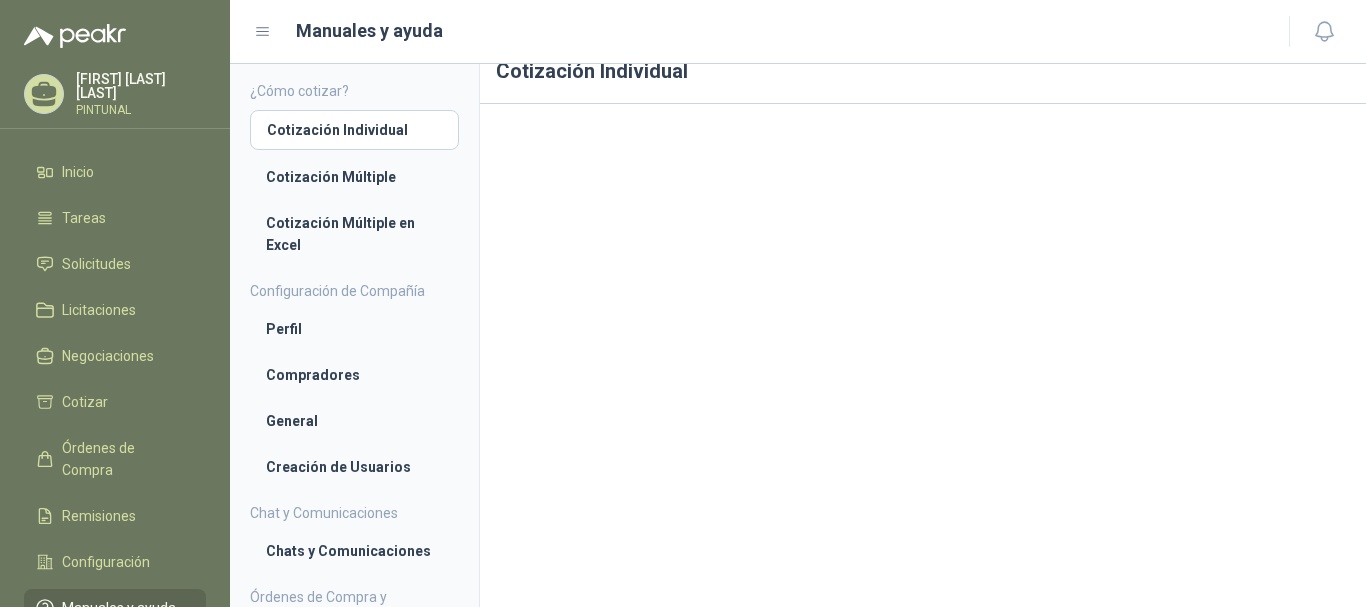 scroll, scrollTop: 31, scrollLeft: 0, axis: vertical 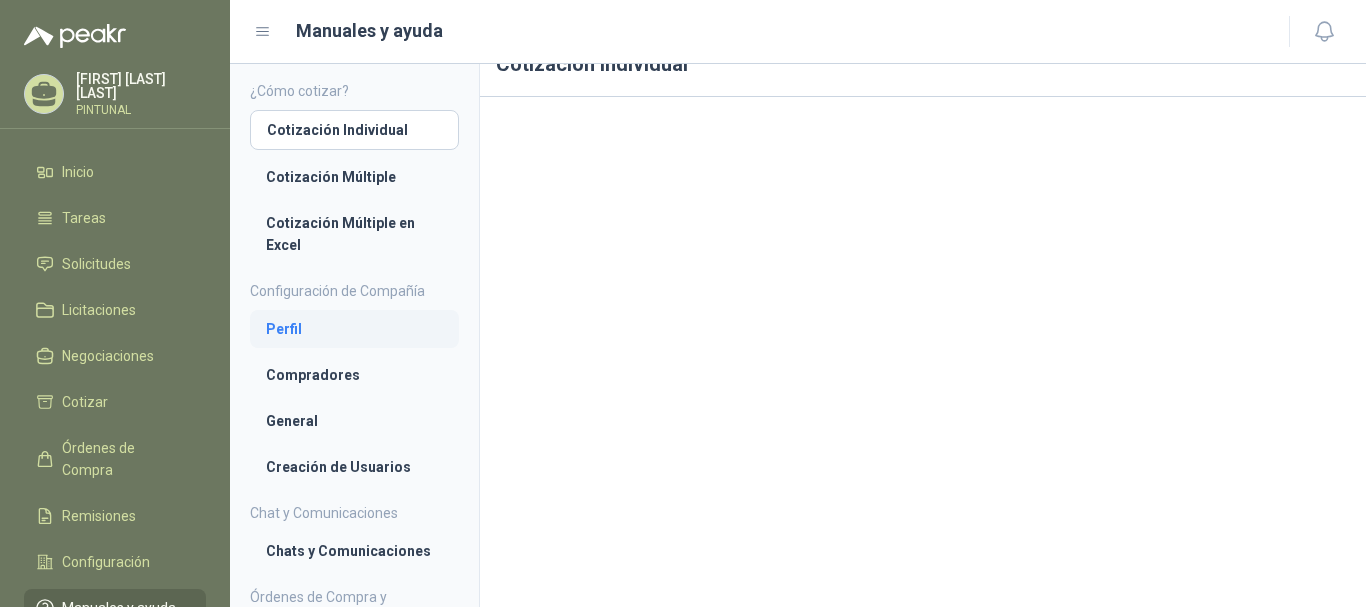 click on "Perfil" at bounding box center (354, 329) 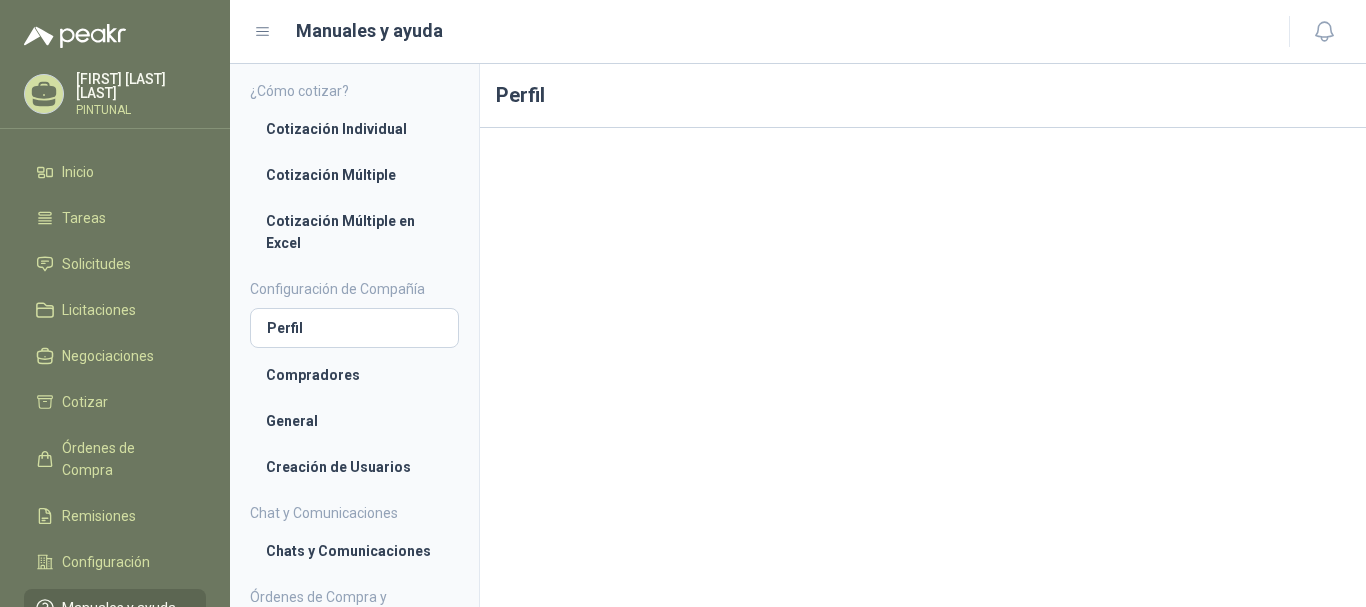 scroll, scrollTop: 31, scrollLeft: 0, axis: vertical 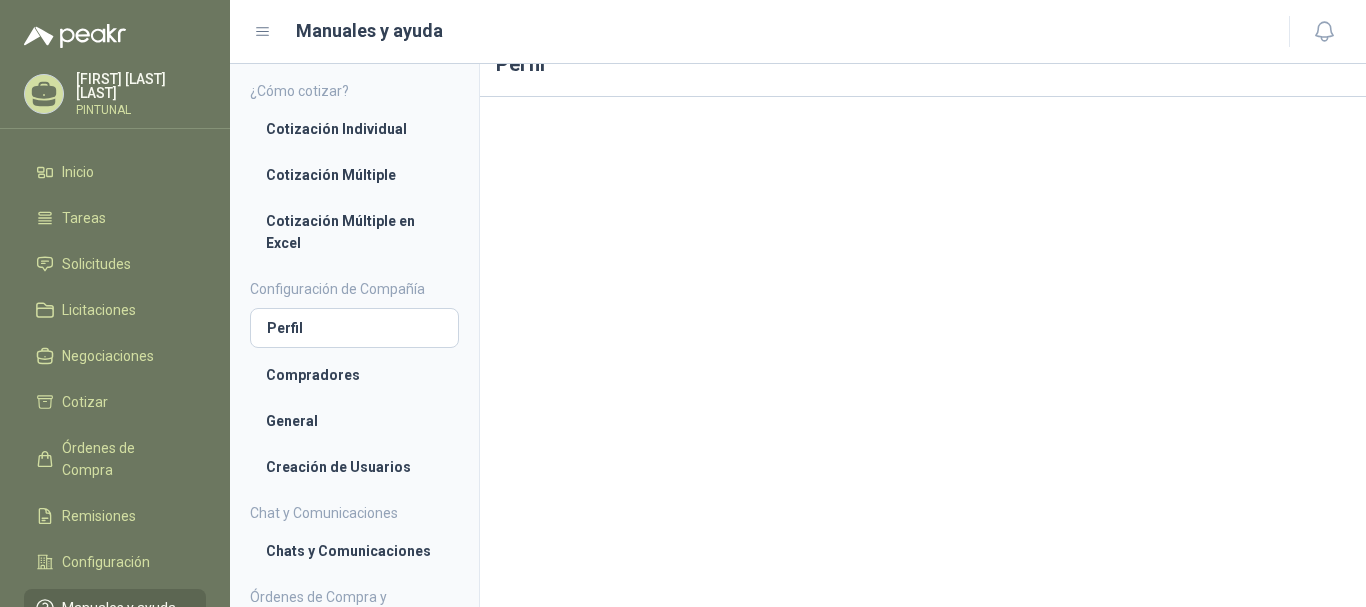 click on "PINTUNAL" at bounding box center [141, 110] 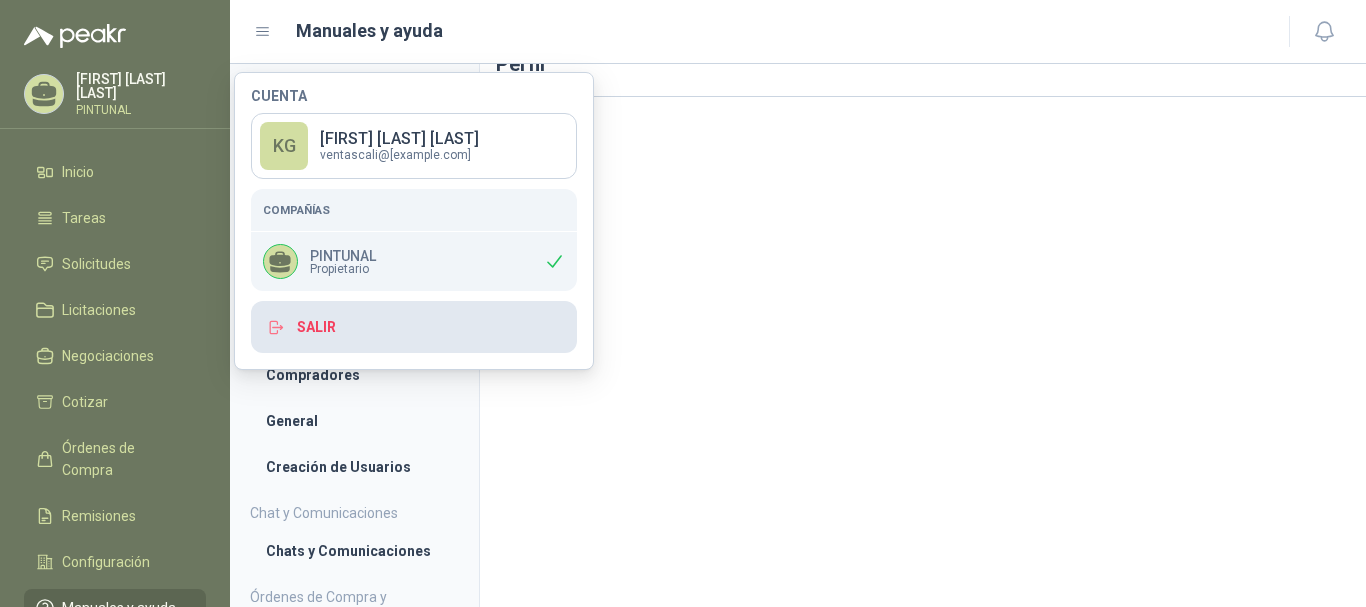 click on "Salir" at bounding box center [414, 327] 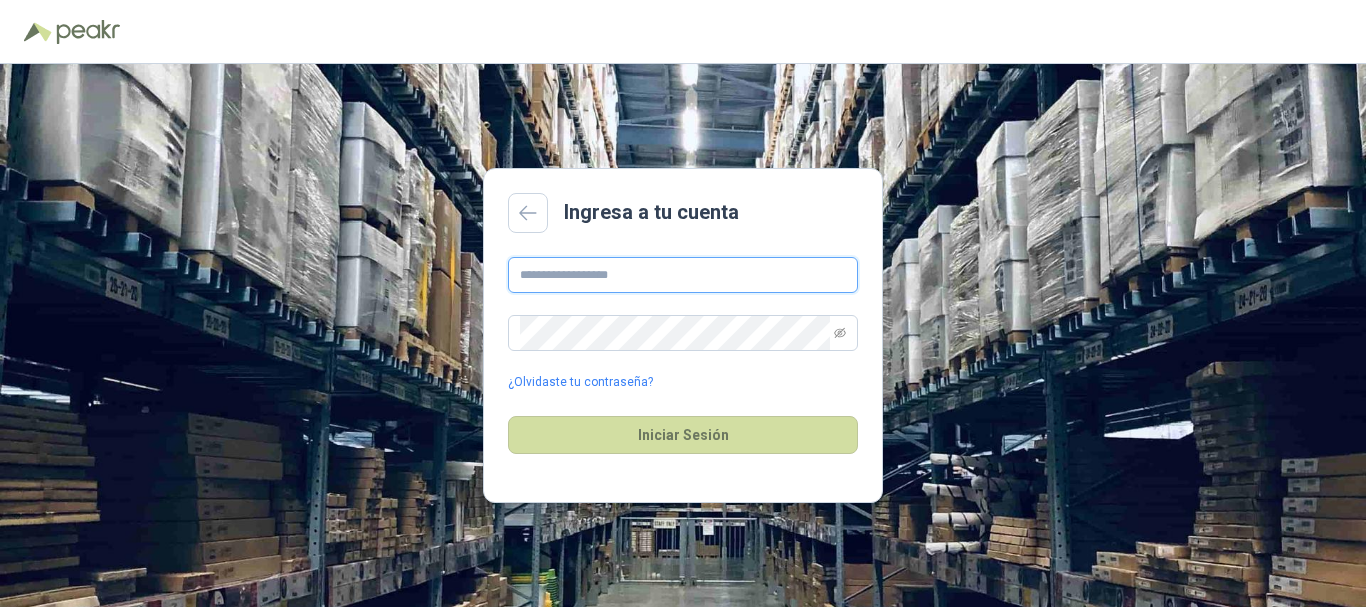 click at bounding box center (683, 275) 